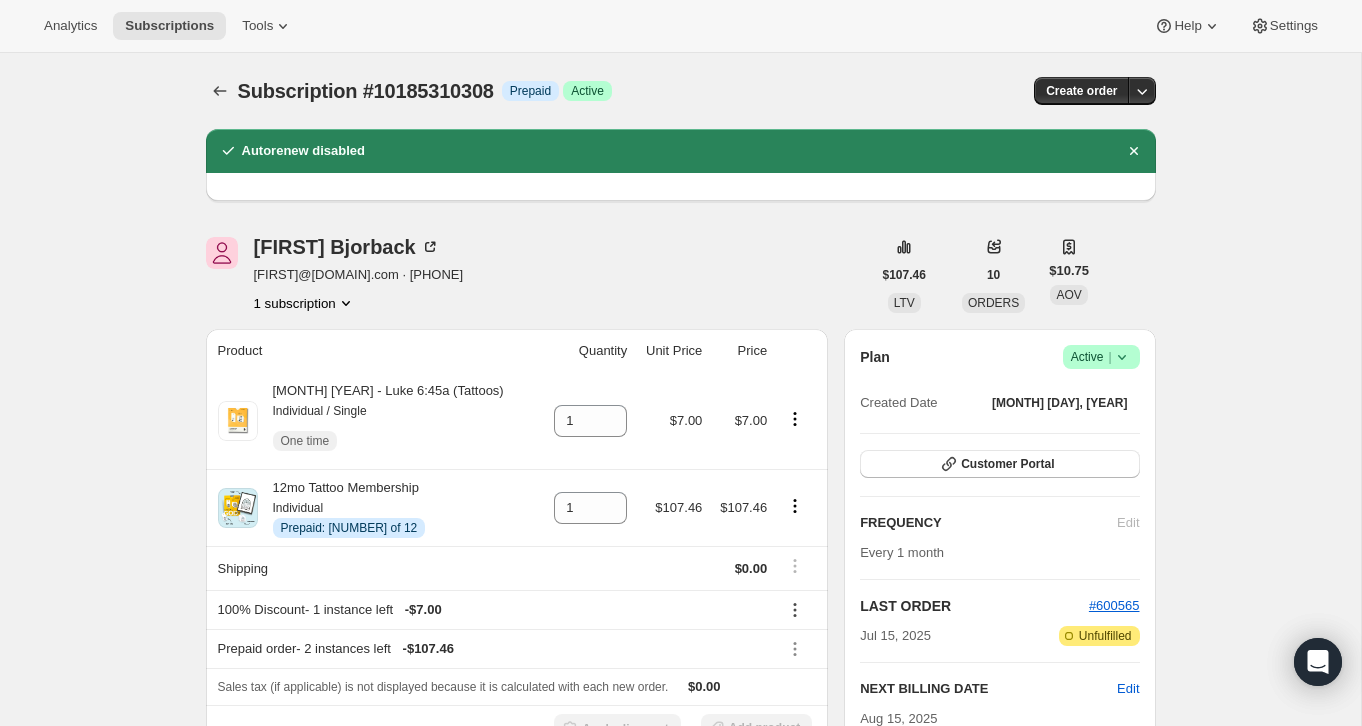 scroll, scrollTop: 0, scrollLeft: 0, axis: both 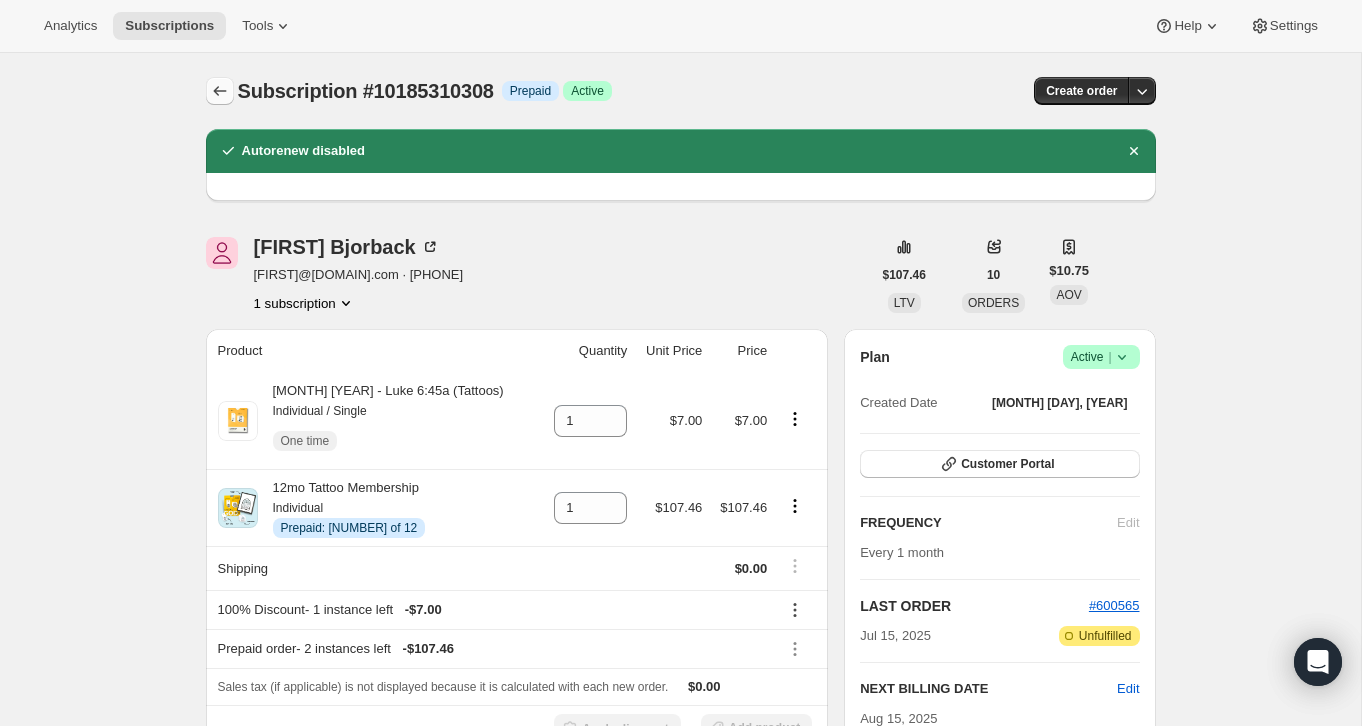 click 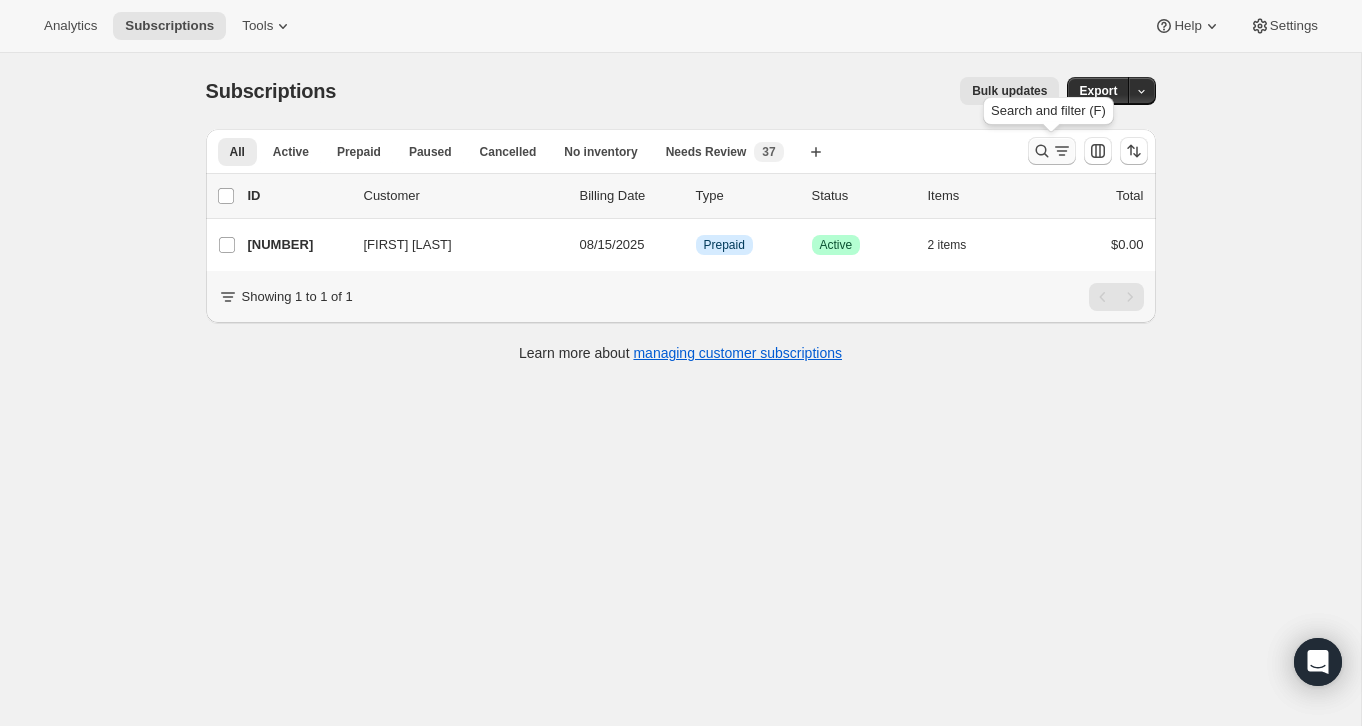 click 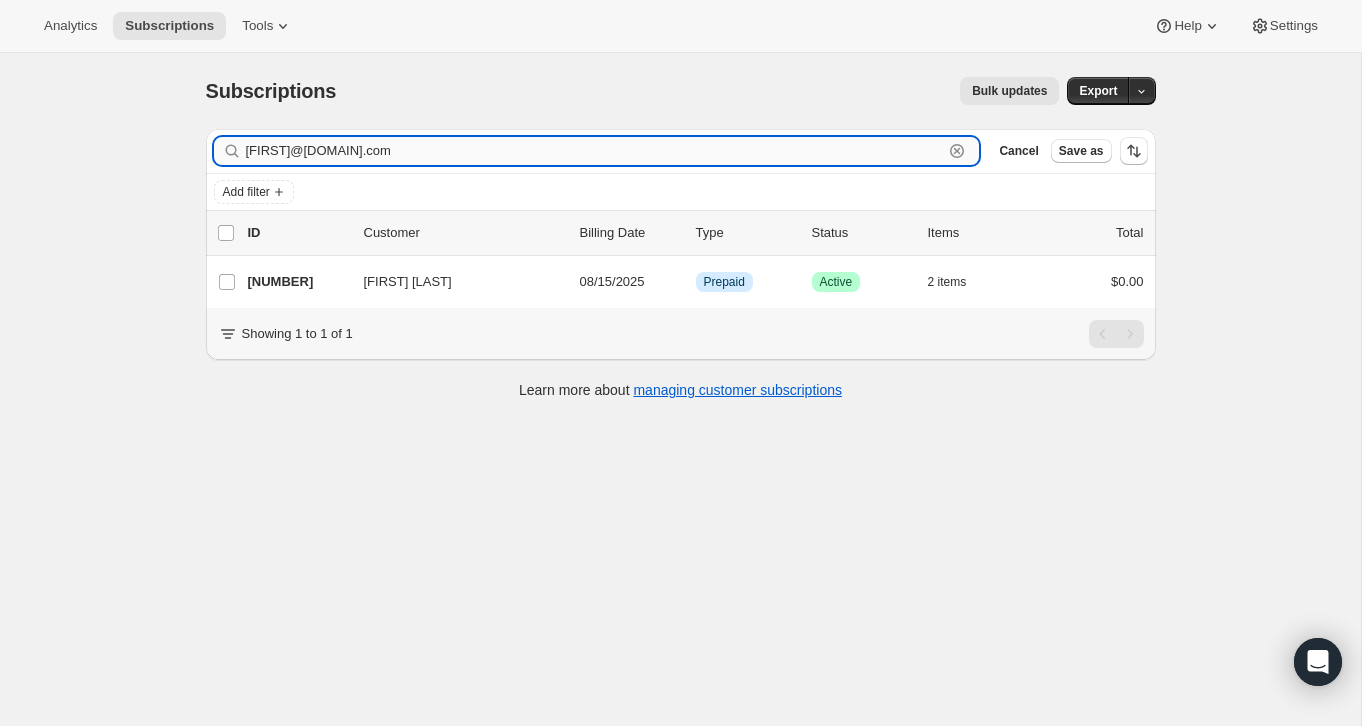 click on "[FIRST]@[DOMAIN].com Clear" at bounding box center [597, 151] 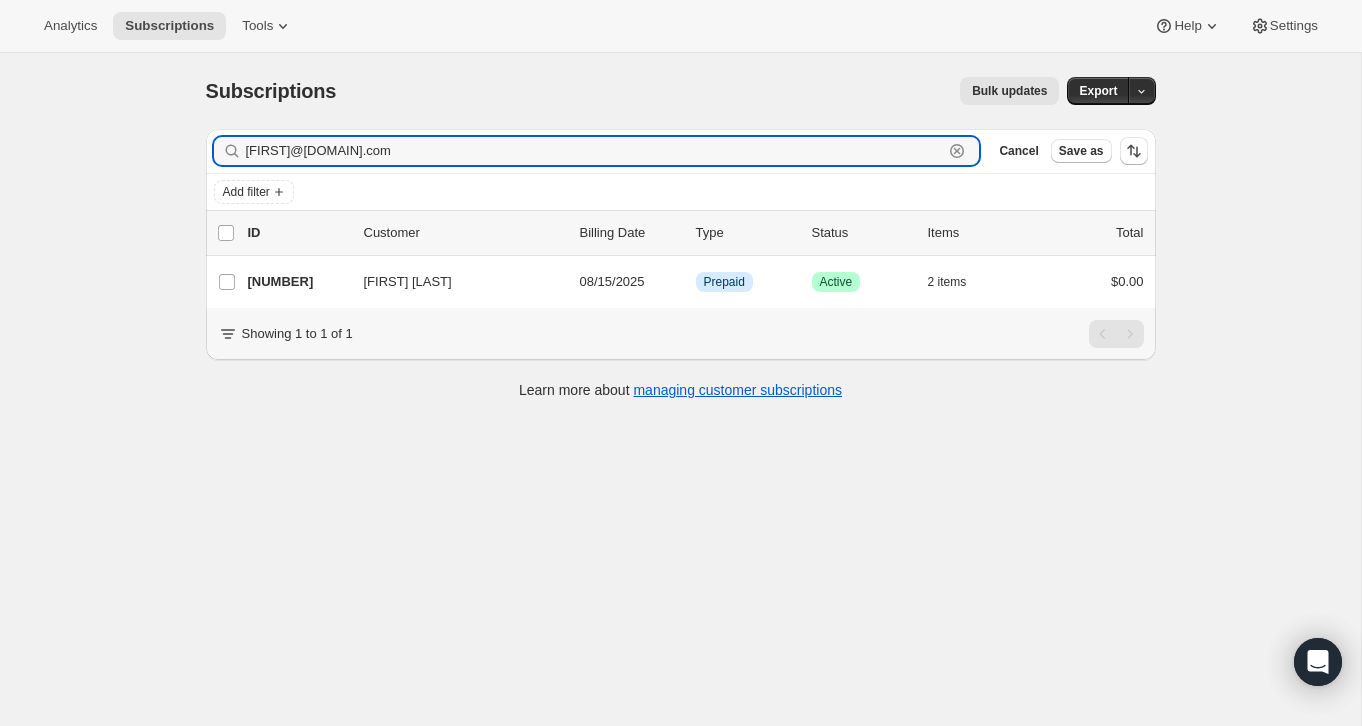 click 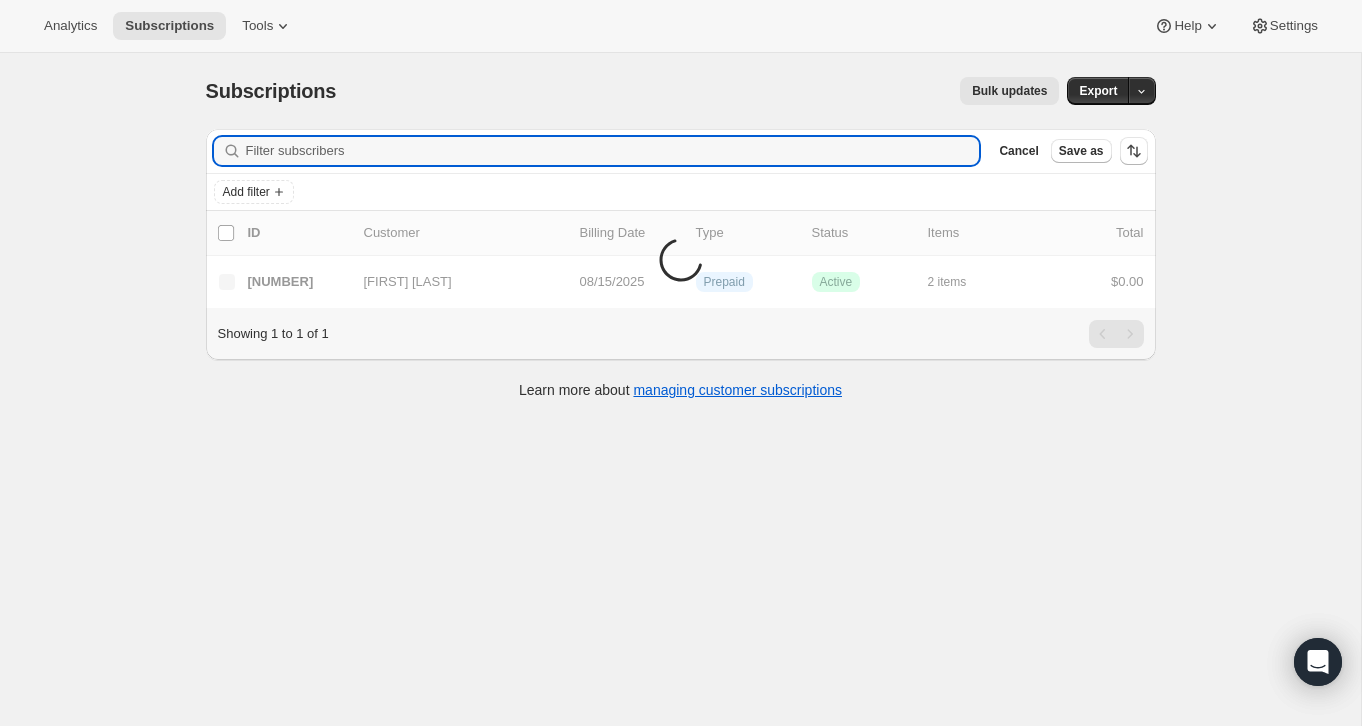 paste on "[DOMAIN]@[DOMAIN].com" 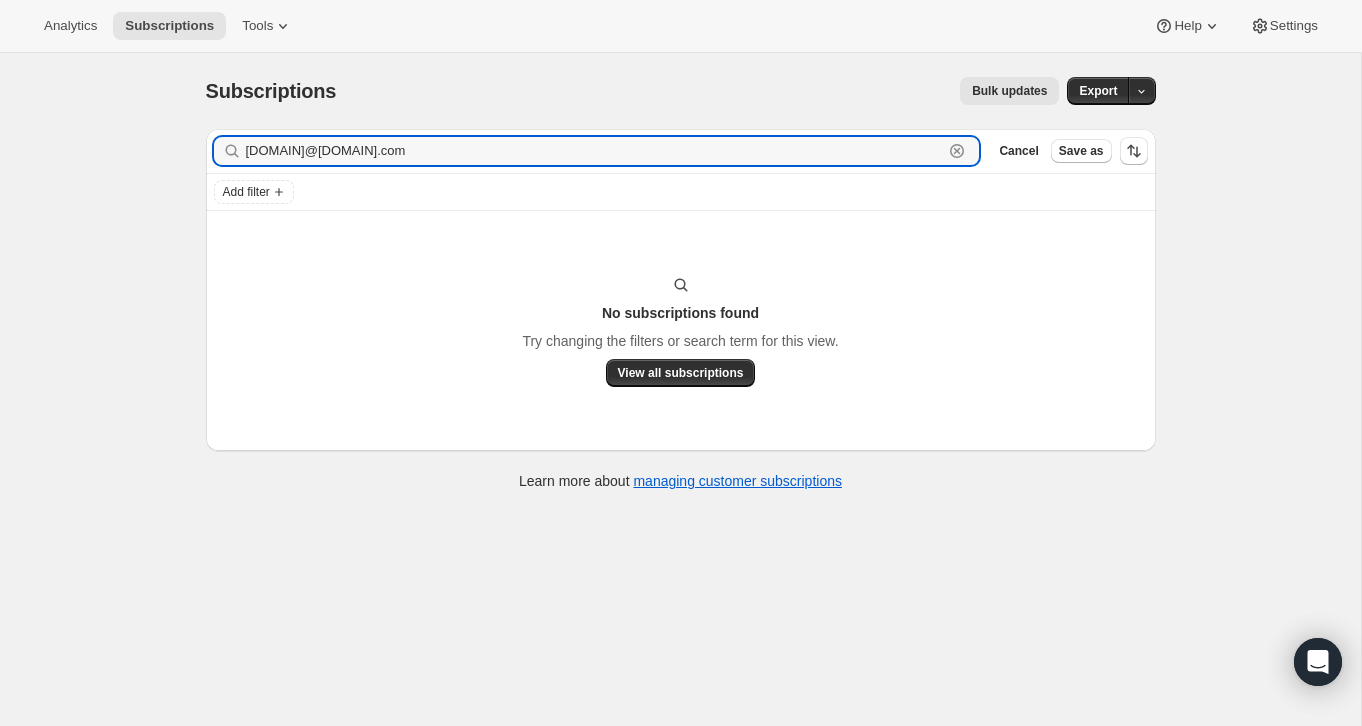 type on "[DOMAIN]@[DOMAIN].com" 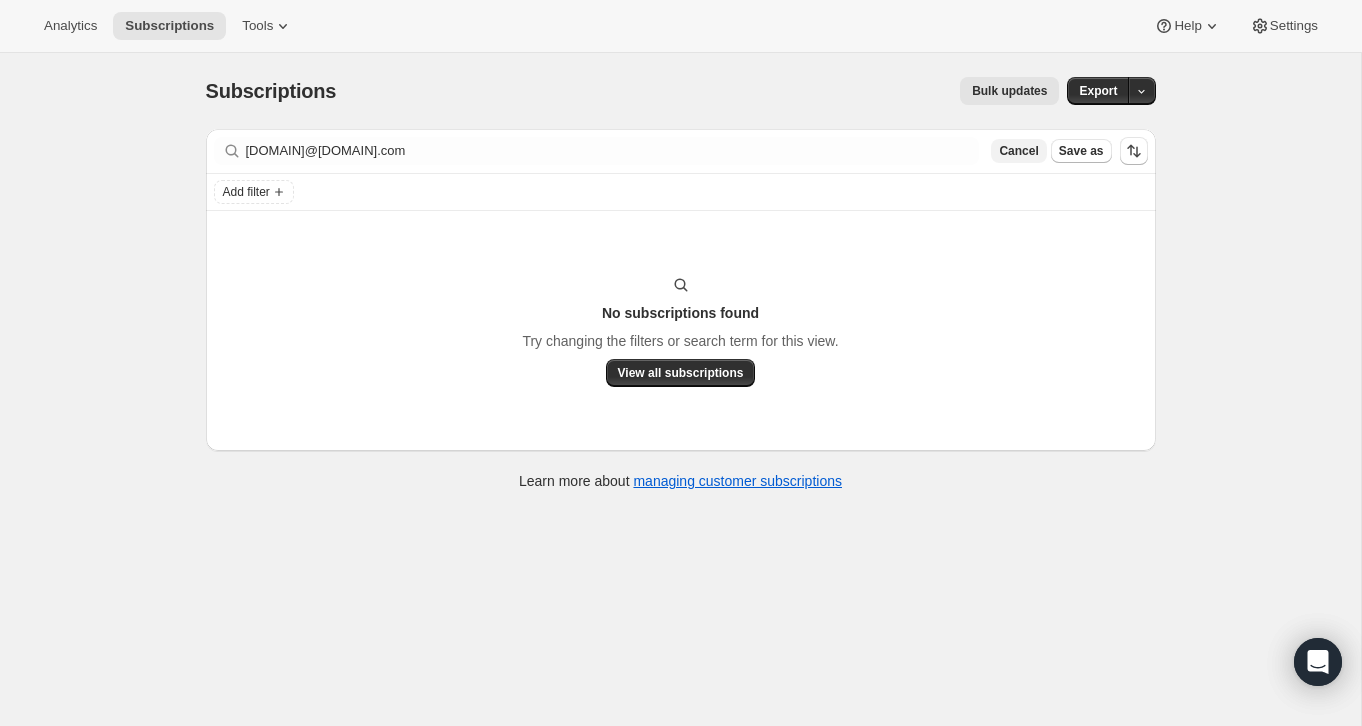 click on "Cancel" at bounding box center [1018, 151] 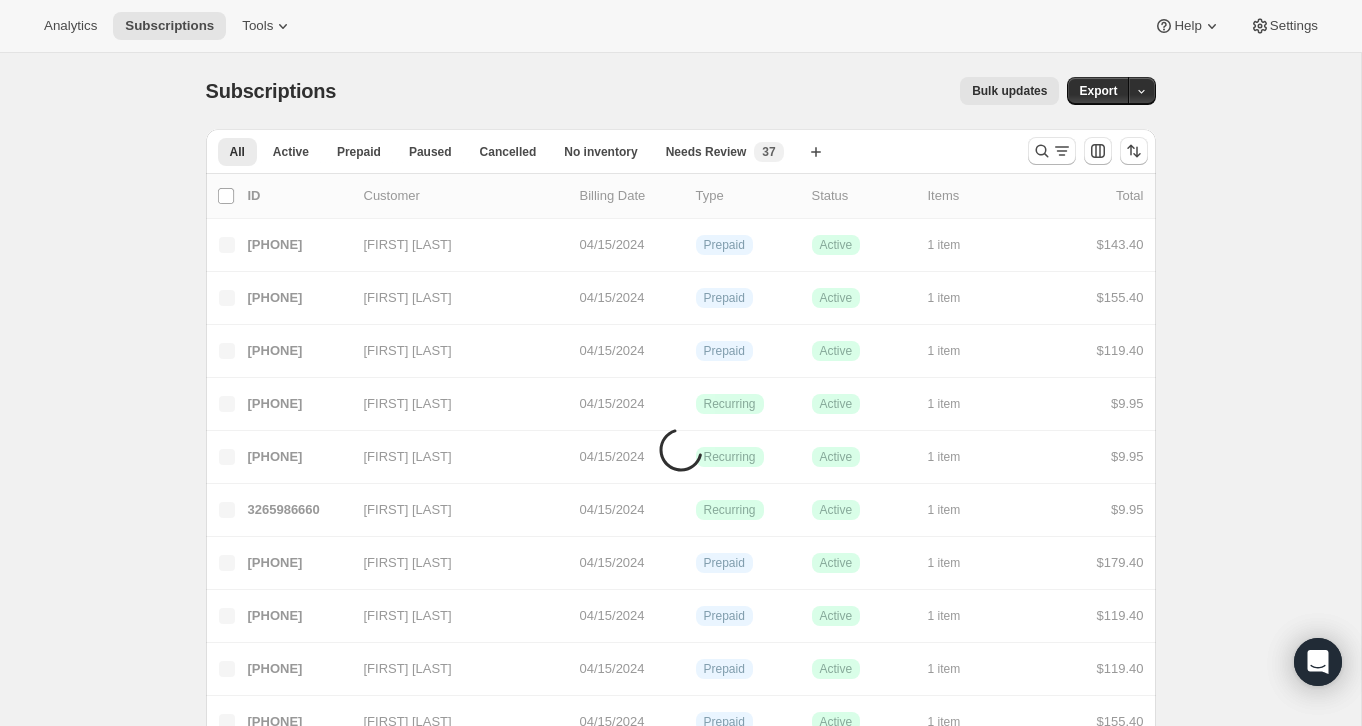 click on "All Active Prepaid Paused Cancelled No inventory Needs Review More views All Active Prepaid Paused Cancelled No inventory Needs Review New 37 More views Create new view" at bounding box center [609, 151] 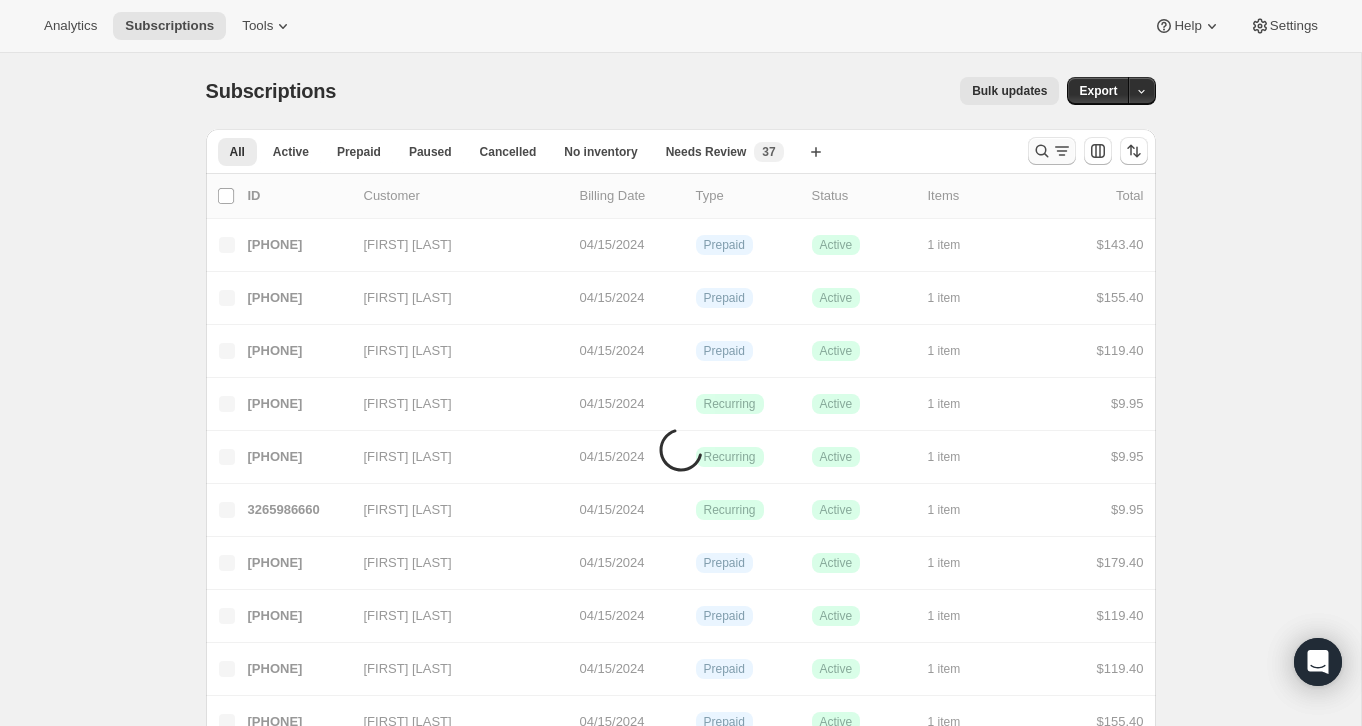 click at bounding box center [1052, 151] 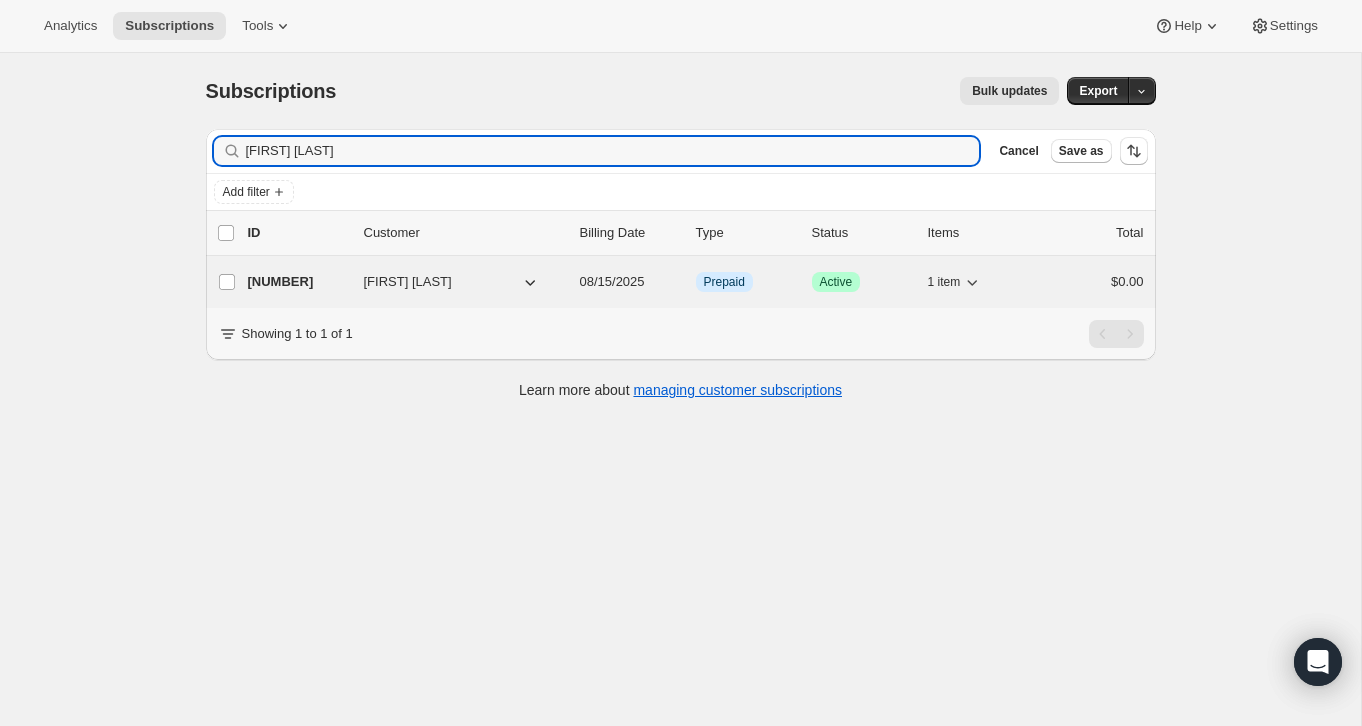 type on "[FIRST] [LAST]" 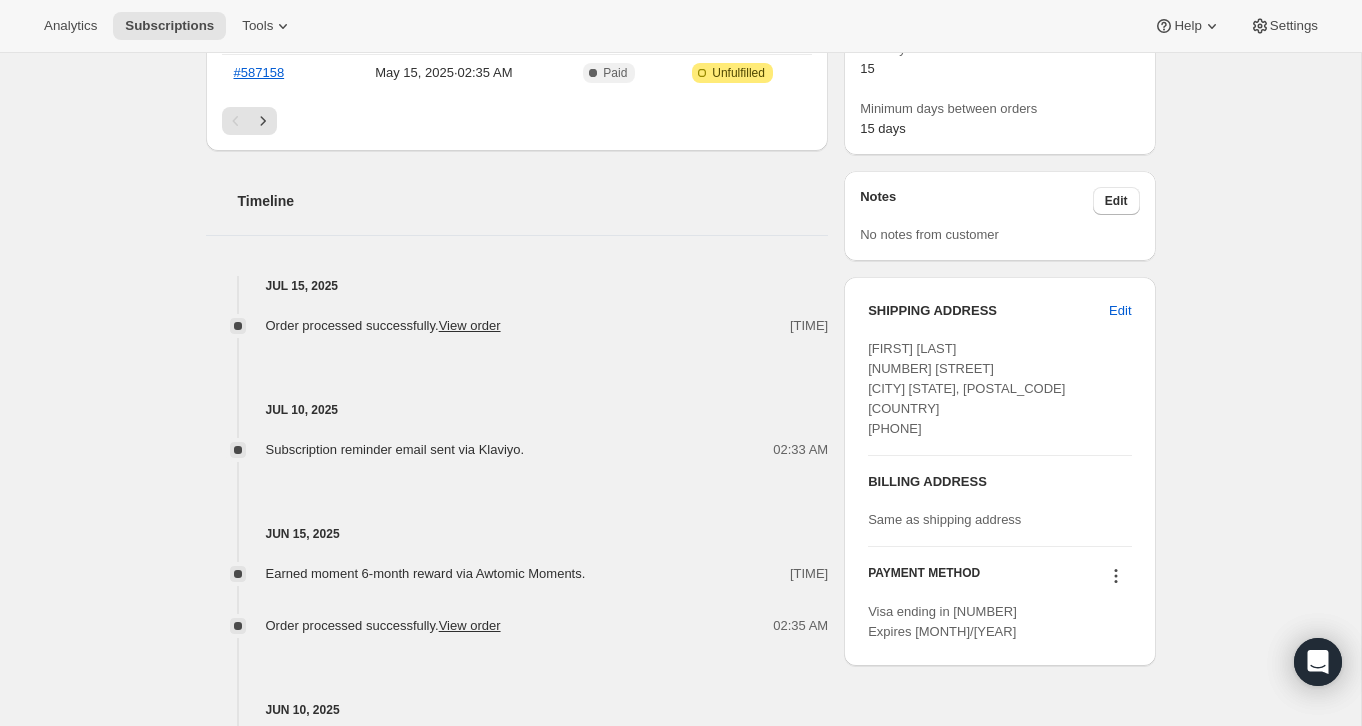scroll, scrollTop: 704, scrollLeft: 0, axis: vertical 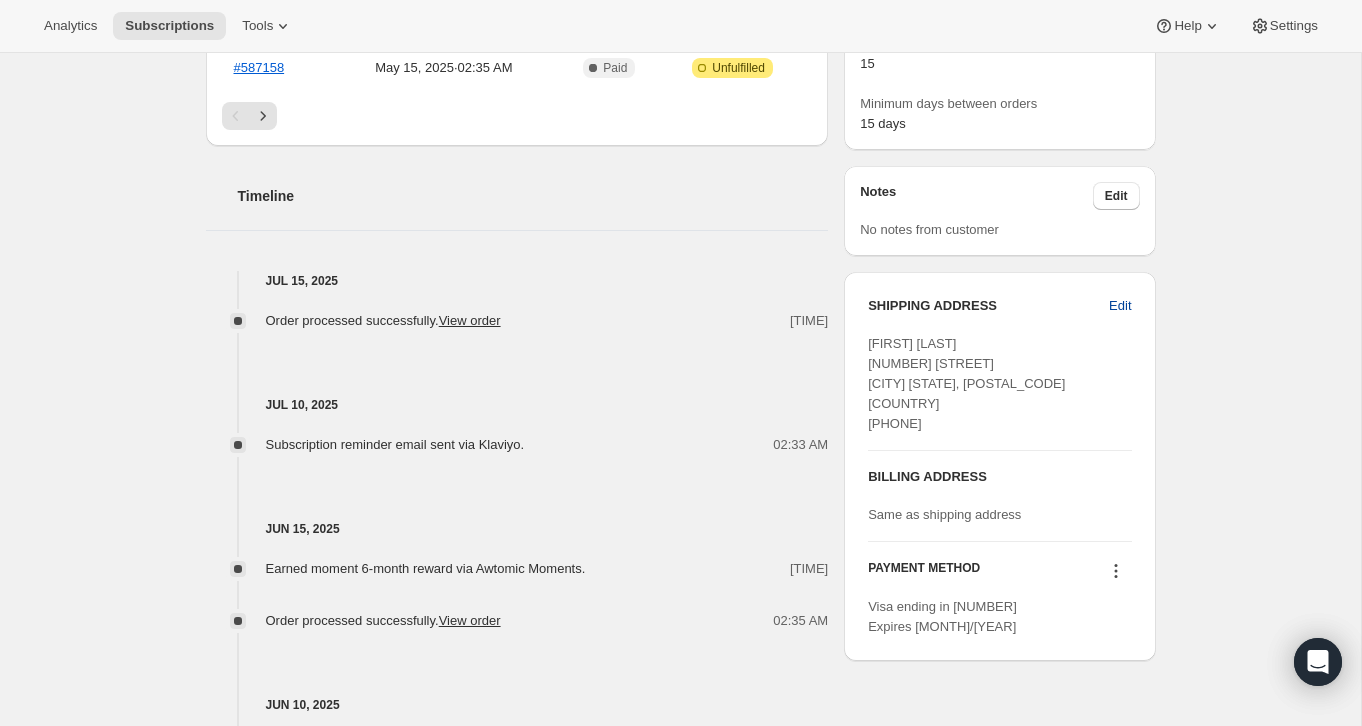 click on "Edit" at bounding box center (1120, 306) 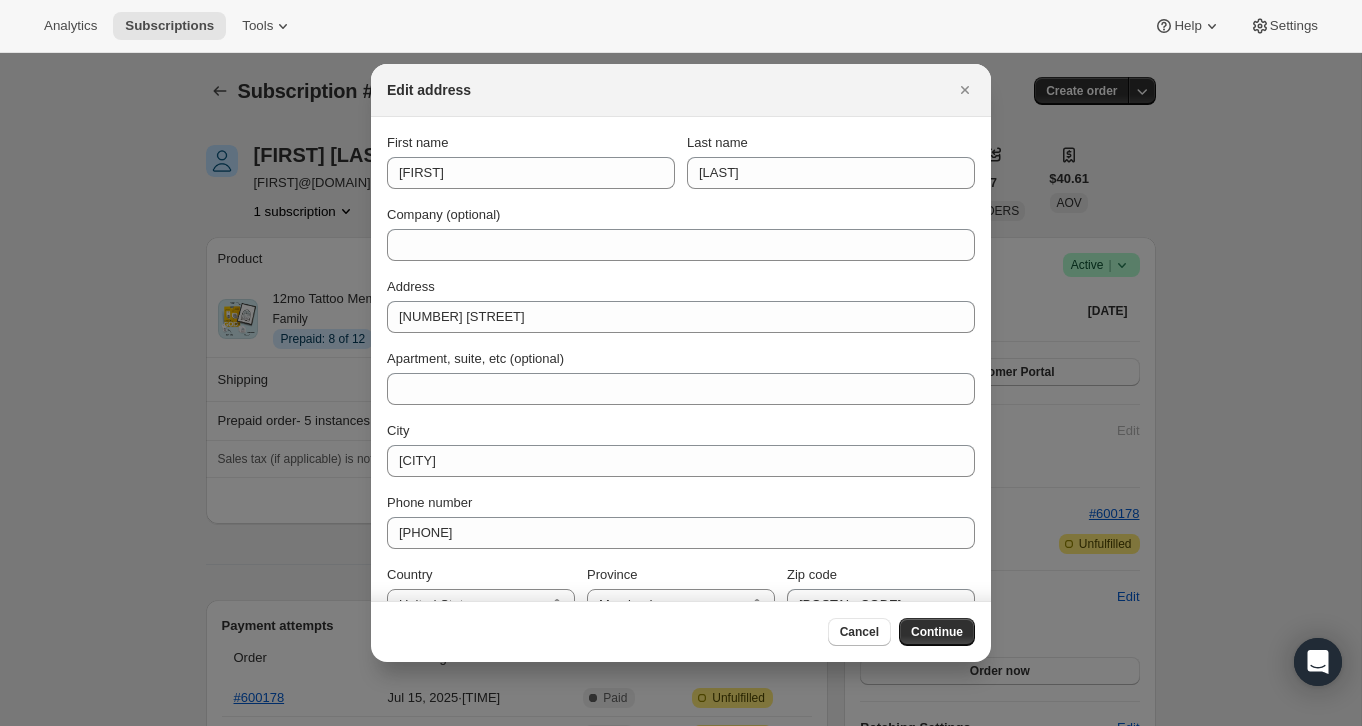 scroll, scrollTop: 0, scrollLeft: 0, axis: both 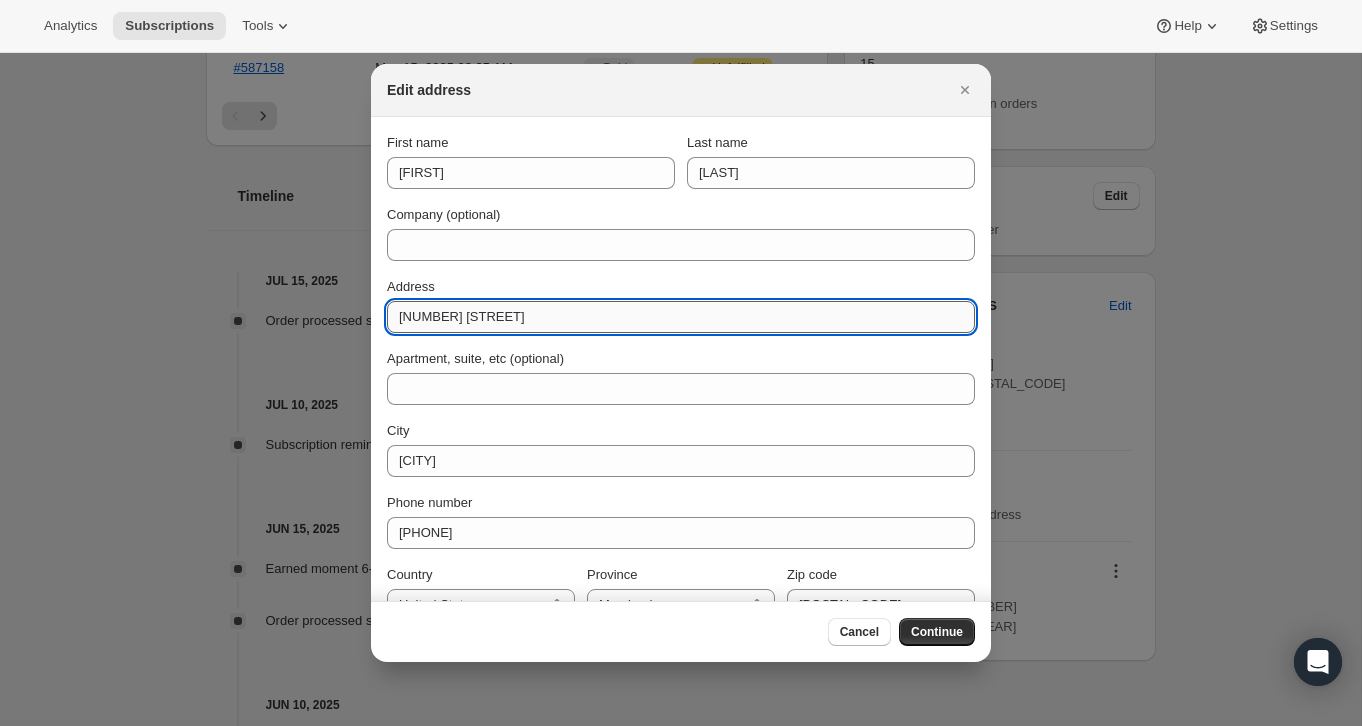 click on "[NUMBER] [STREET]" at bounding box center (681, 317) 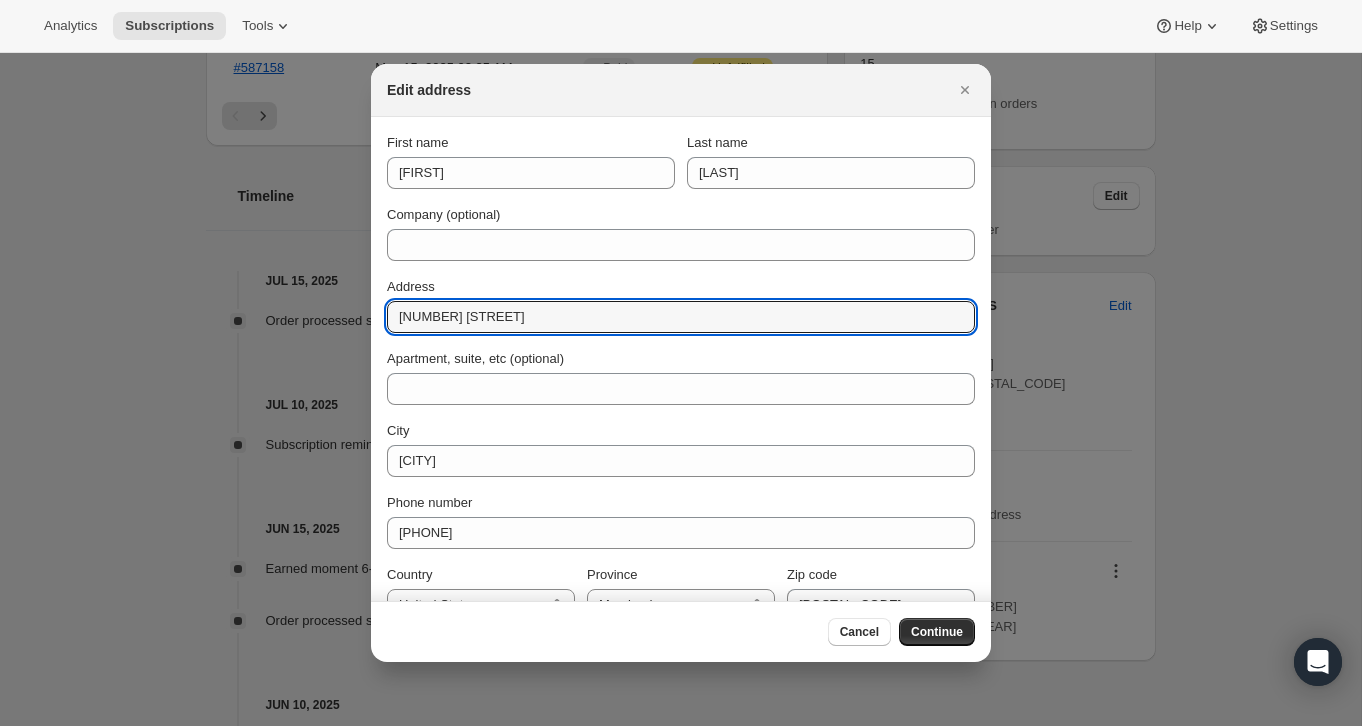 type on "[NUMBER] [STREET]" 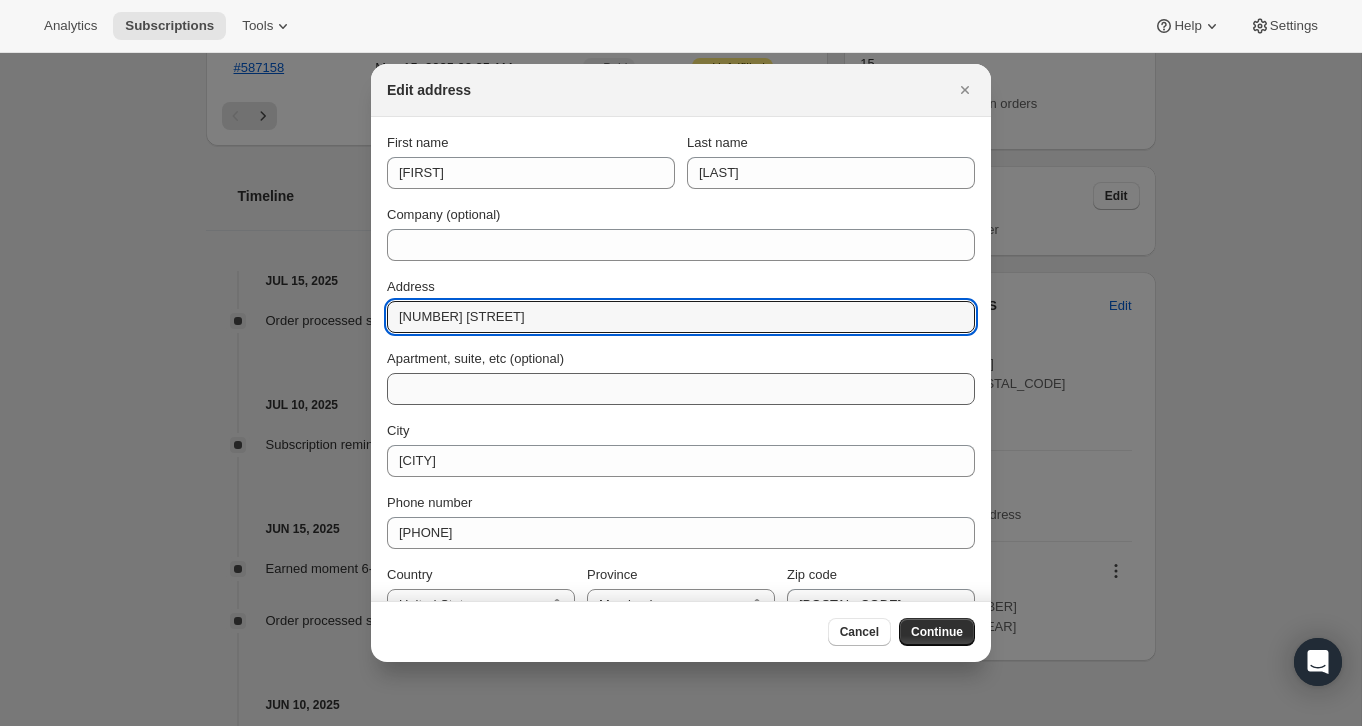 scroll, scrollTop: 36, scrollLeft: 0, axis: vertical 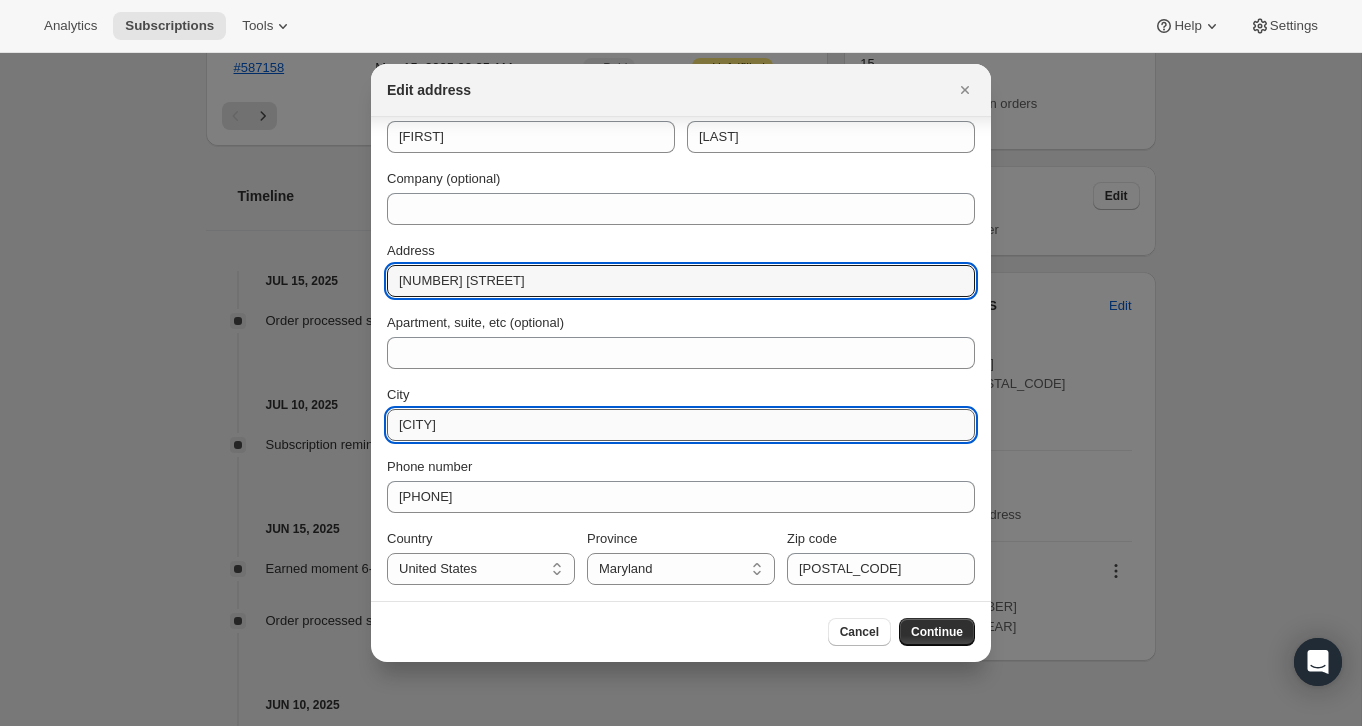 click on "[CITY]" at bounding box center (681, 425) 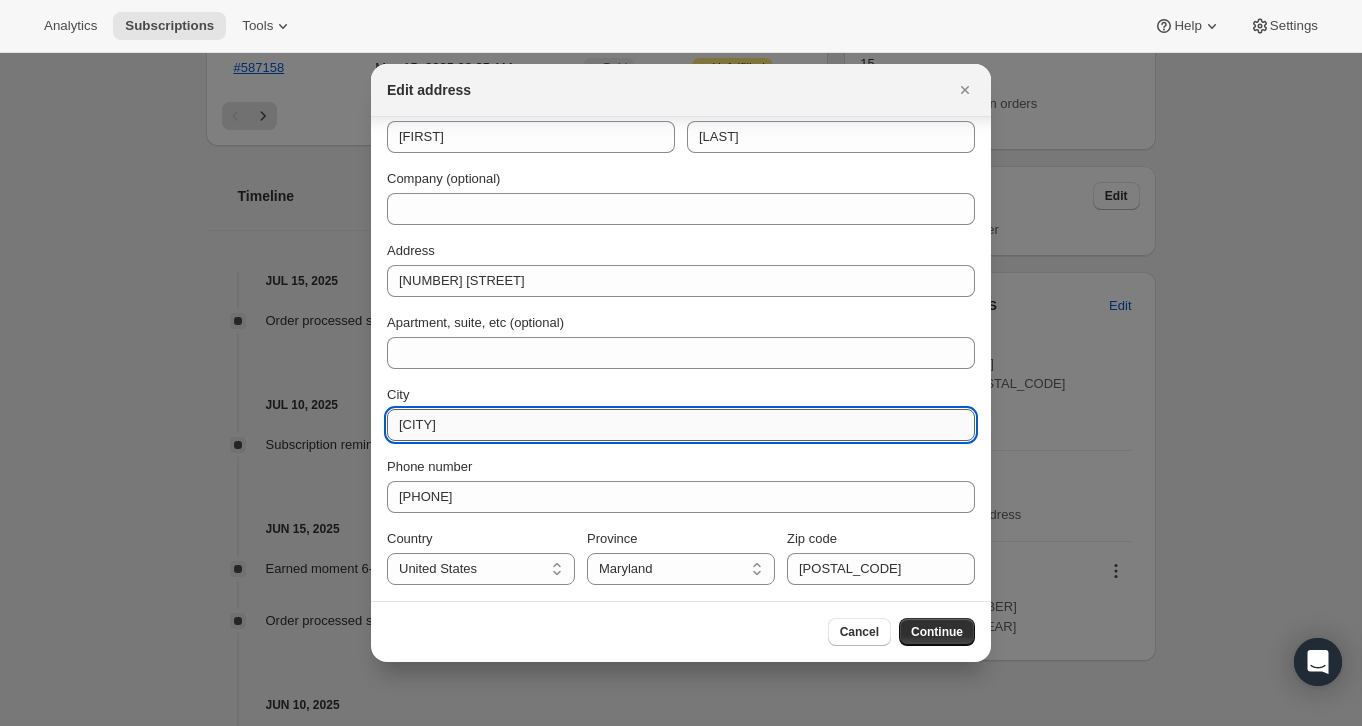 click on "[CITY]" at bounding box center (681, 425) 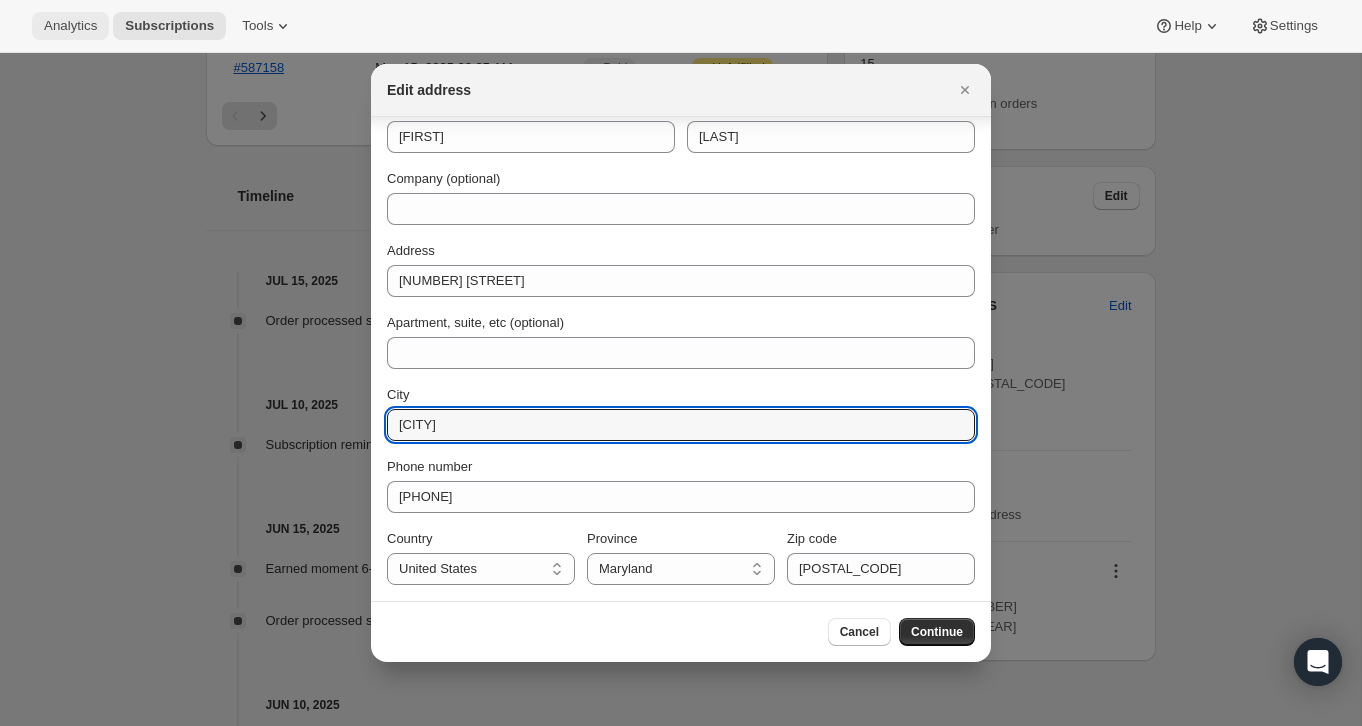 type on "[CITY]" 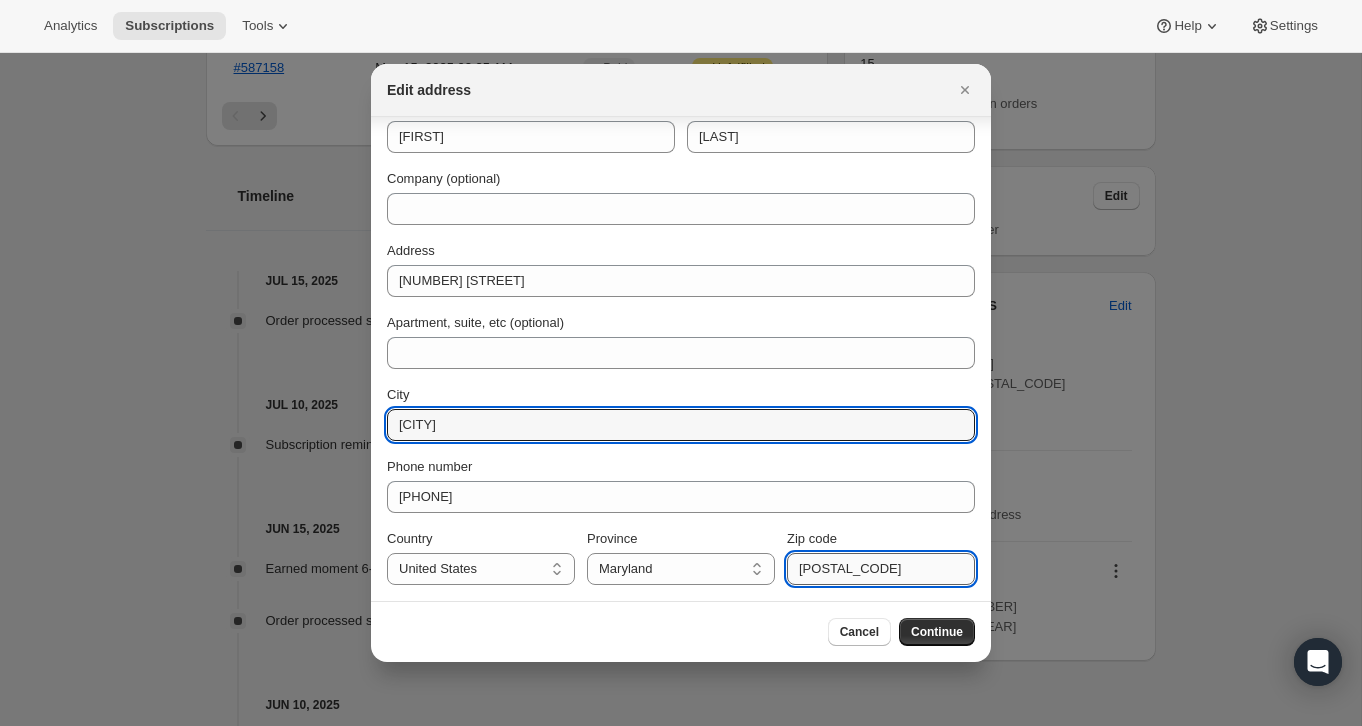 click on "[POSTAL_CODE]" at bounding box center [881, 569] 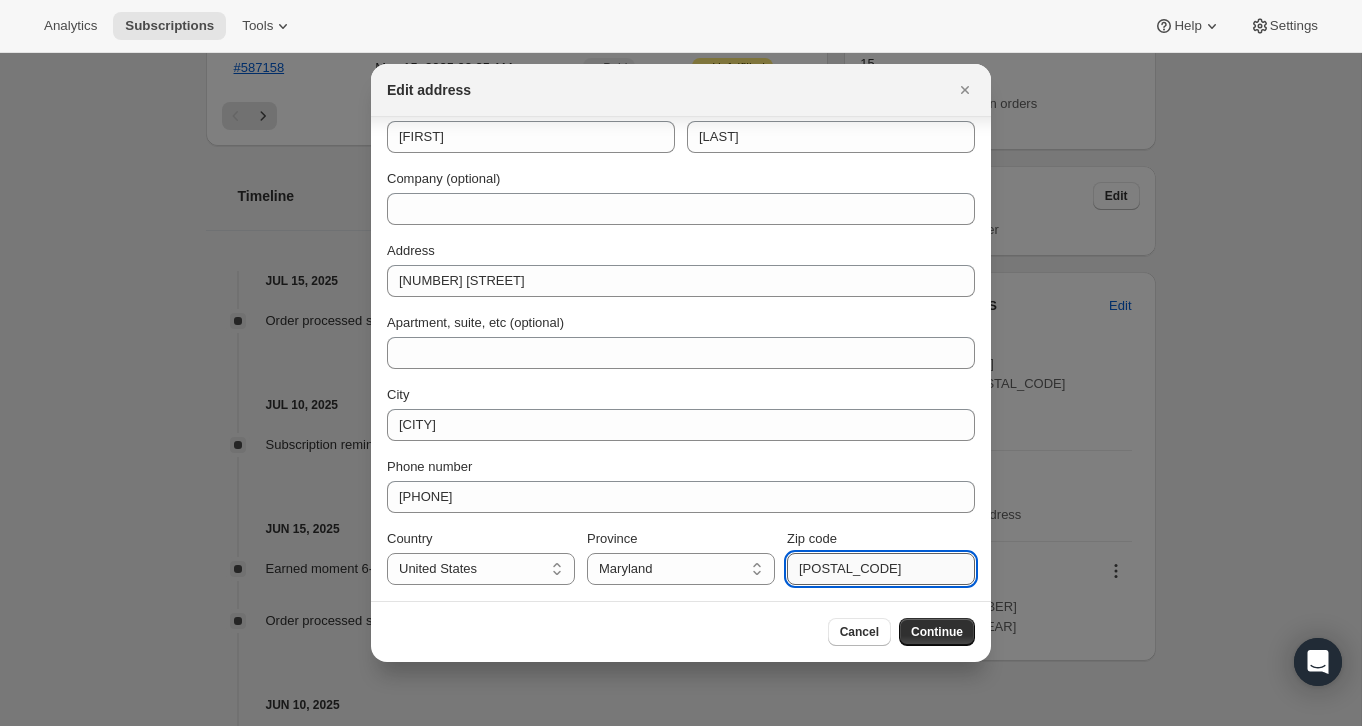 click on "[POSTAL_CODE]" at bounding box center (881, 569) 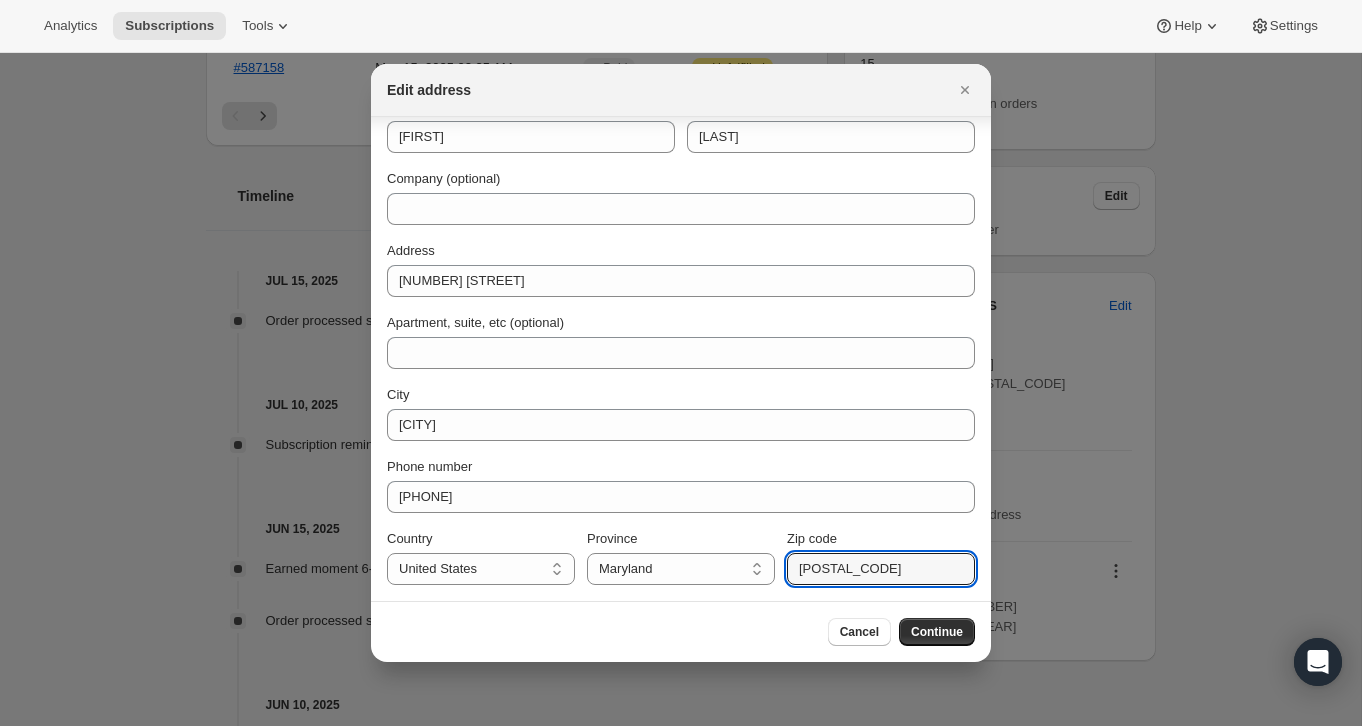 type on "[POSTAL_CODE]" 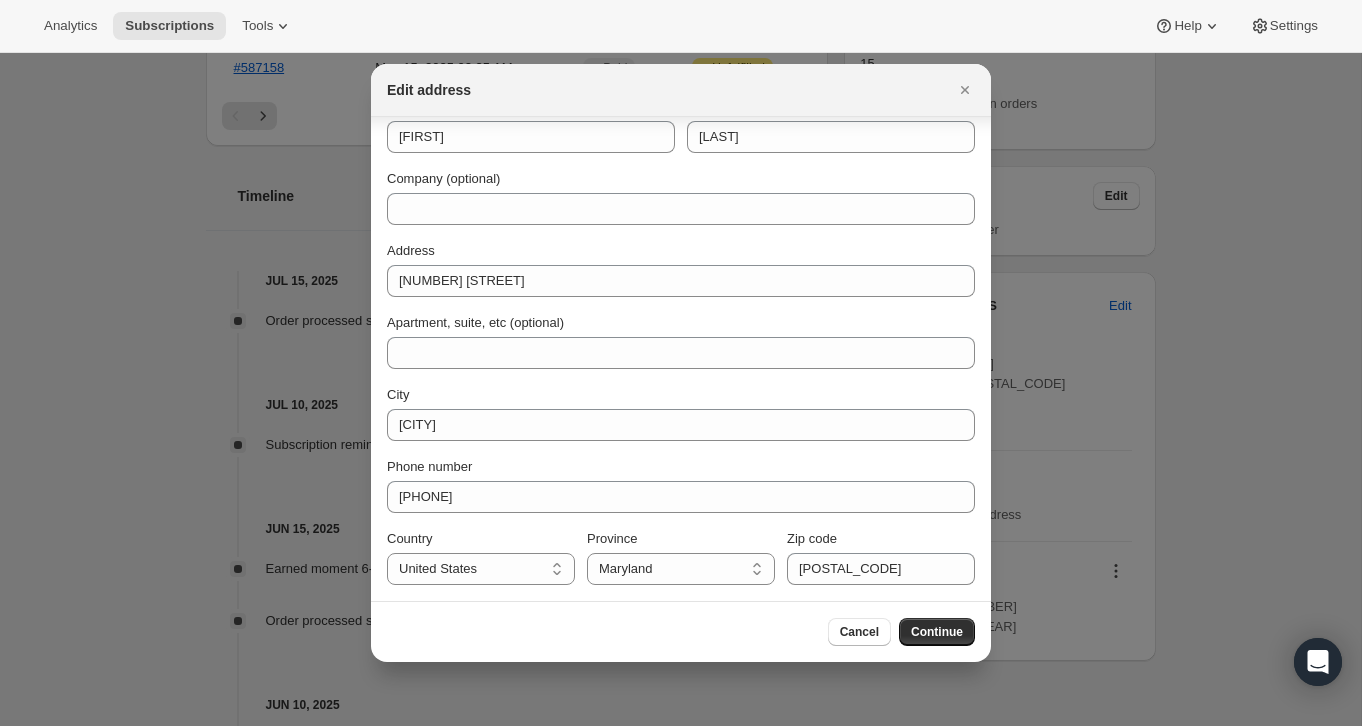 click on "Cancel Continue" at bounding box center [681, 631] 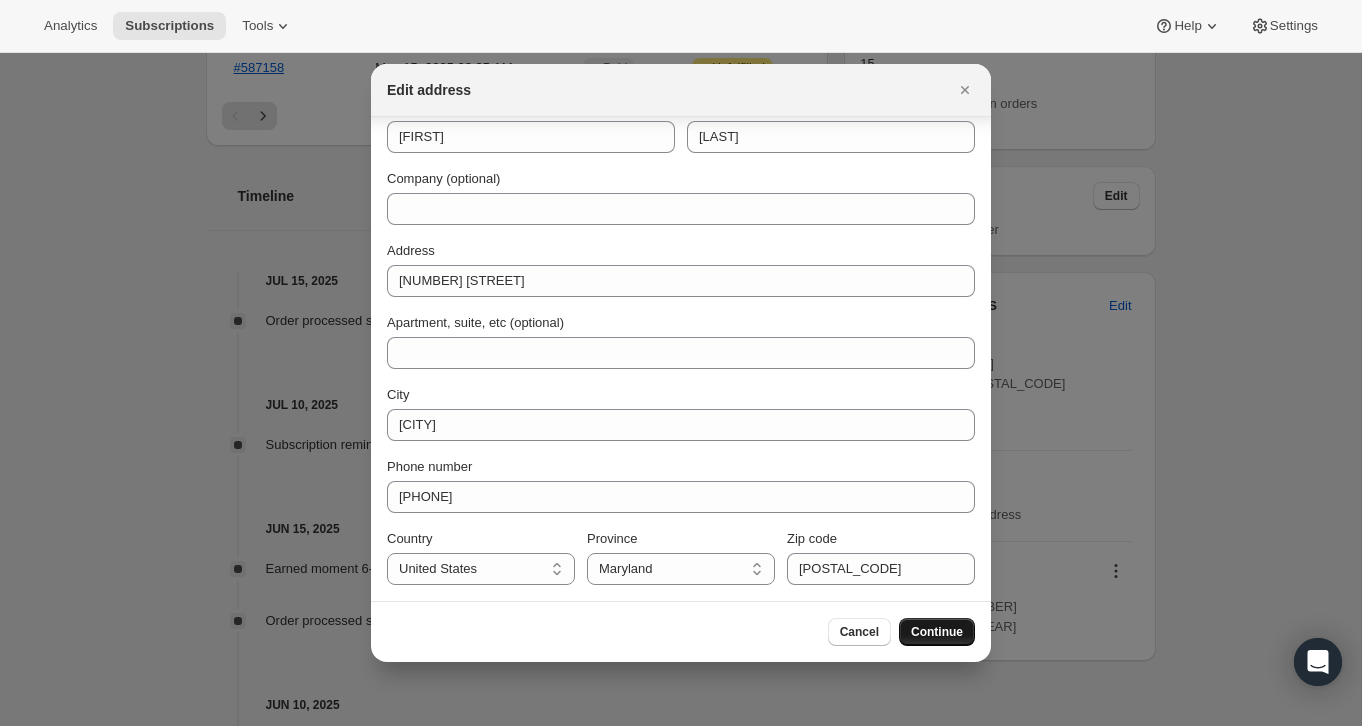 click on "Continue" at bounding box center [937, 632] 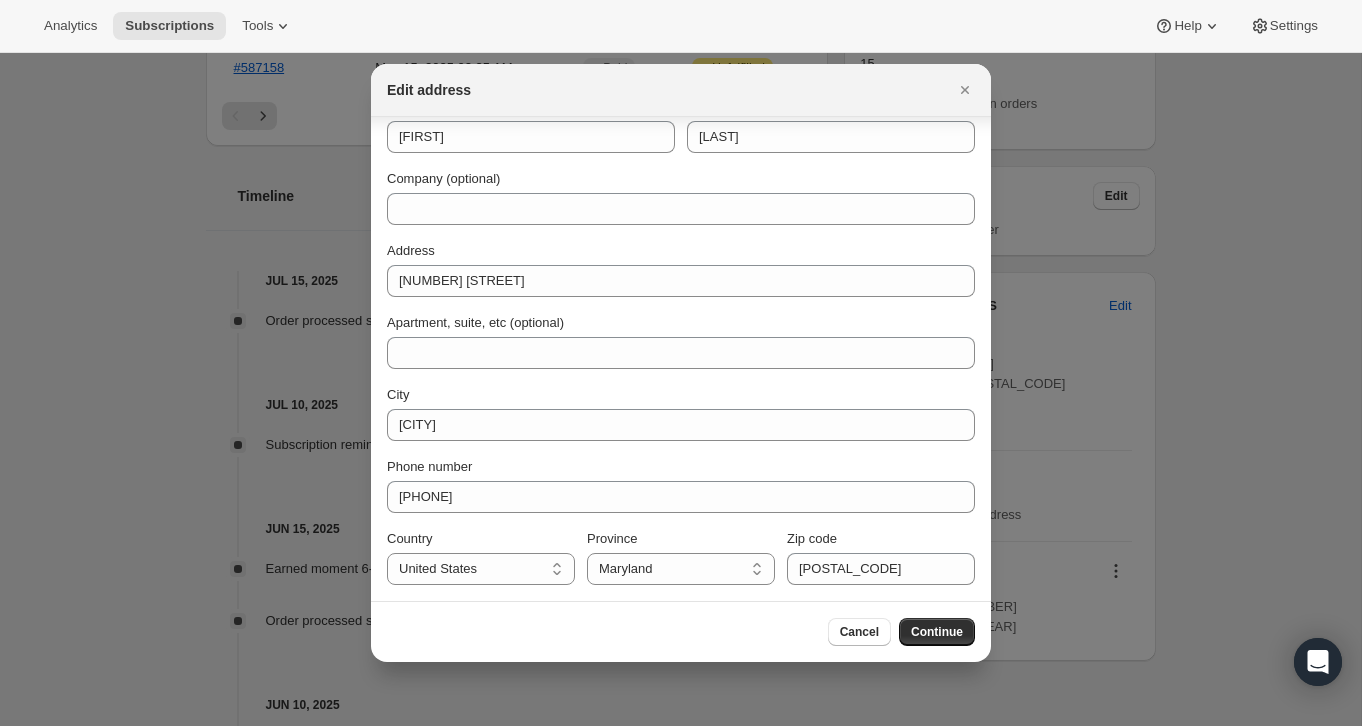 scroll, scrollTop: 0, scrollLeft: 0, axis: both 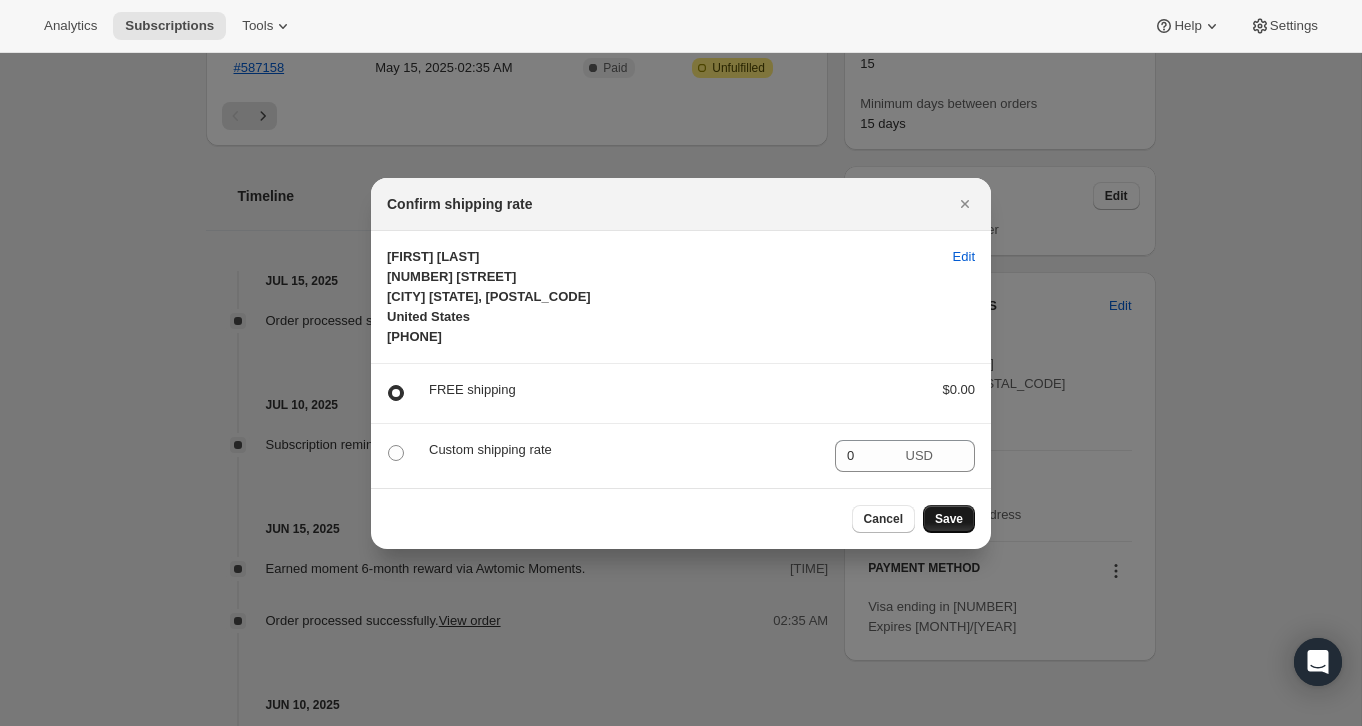 click on "Save" at bounding box center [949, 519] 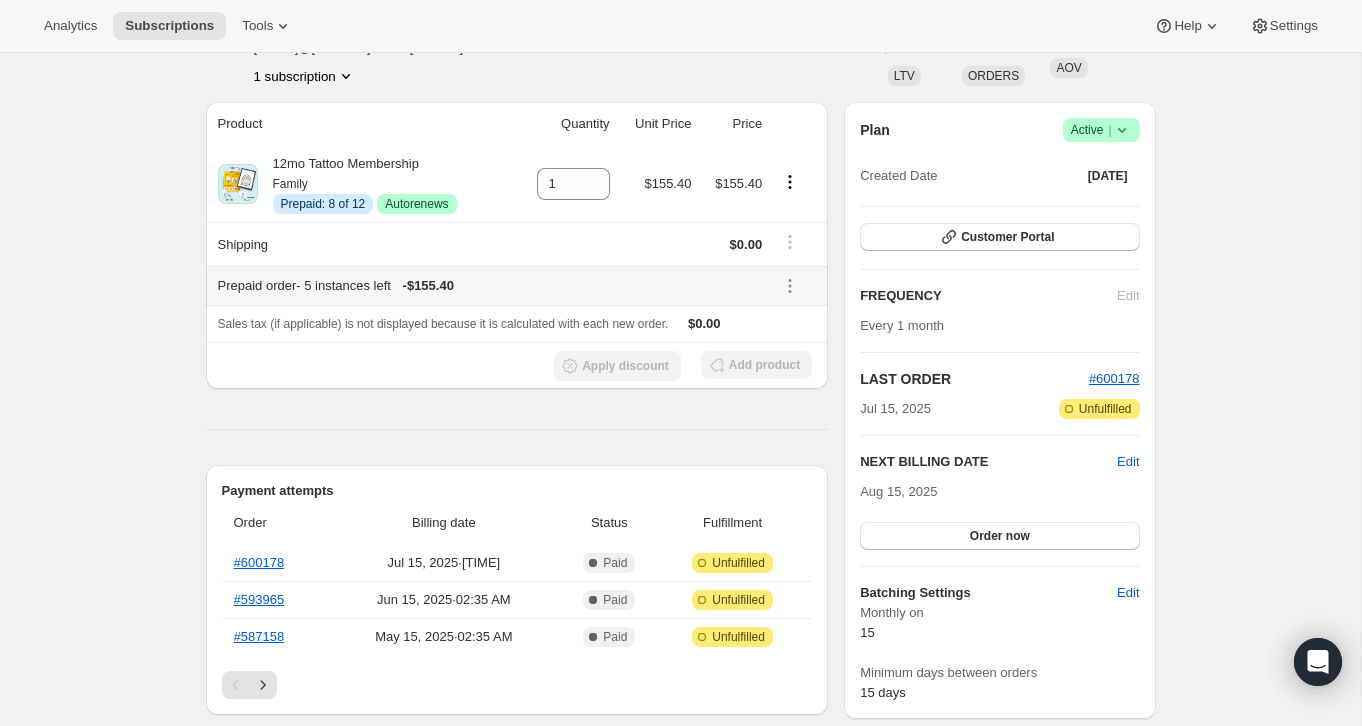 scroll, scrollTop: 123, scrollLeft: 0, axis: vertical 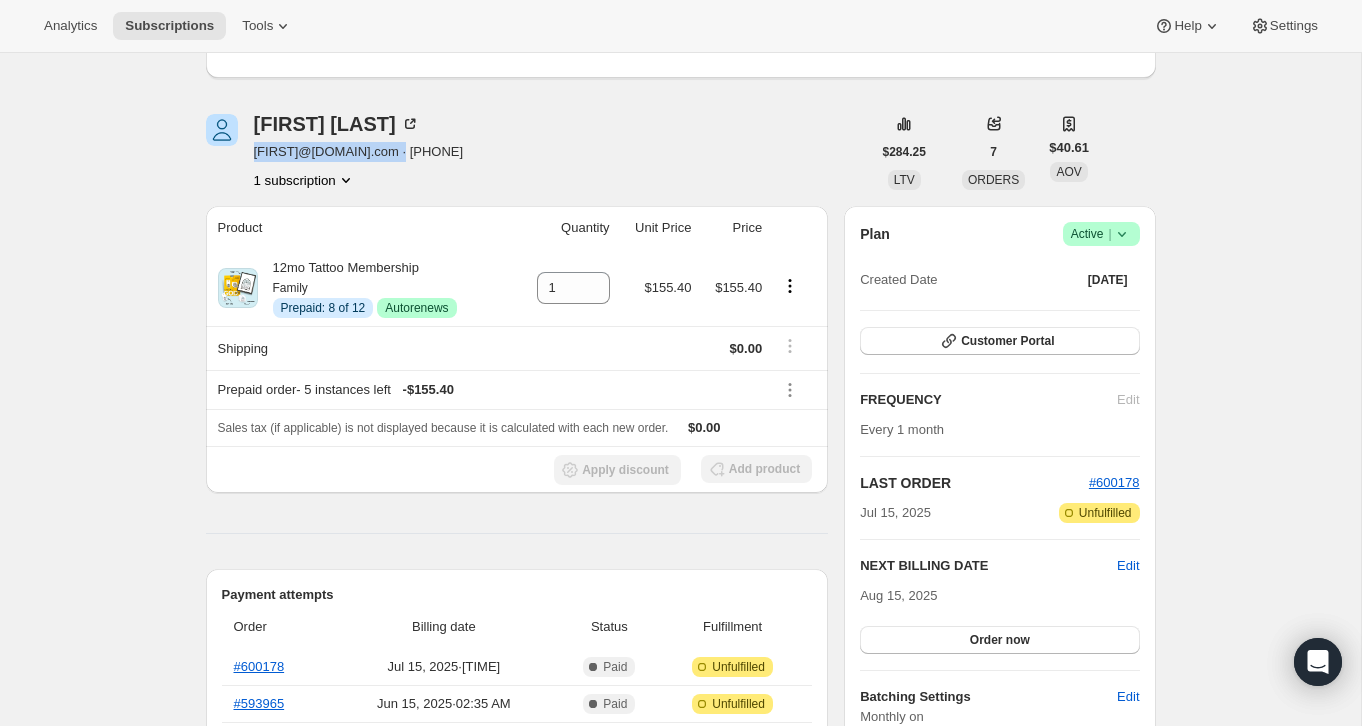 drag, startPoint x: 407, startPoint y: 156, endPoint x: 251, endPoint y: 156, distance: 156 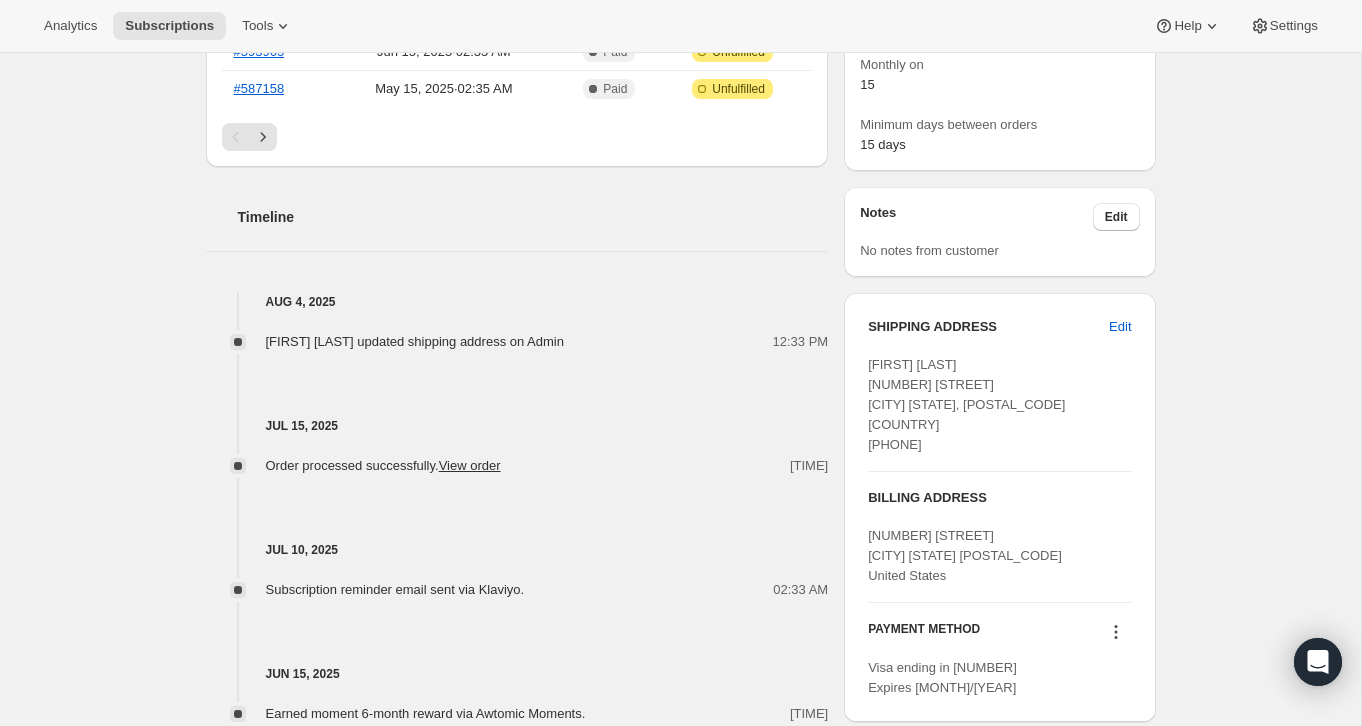 scroll, scrollTop: 777, scrollLeft: 0, axis: vertical 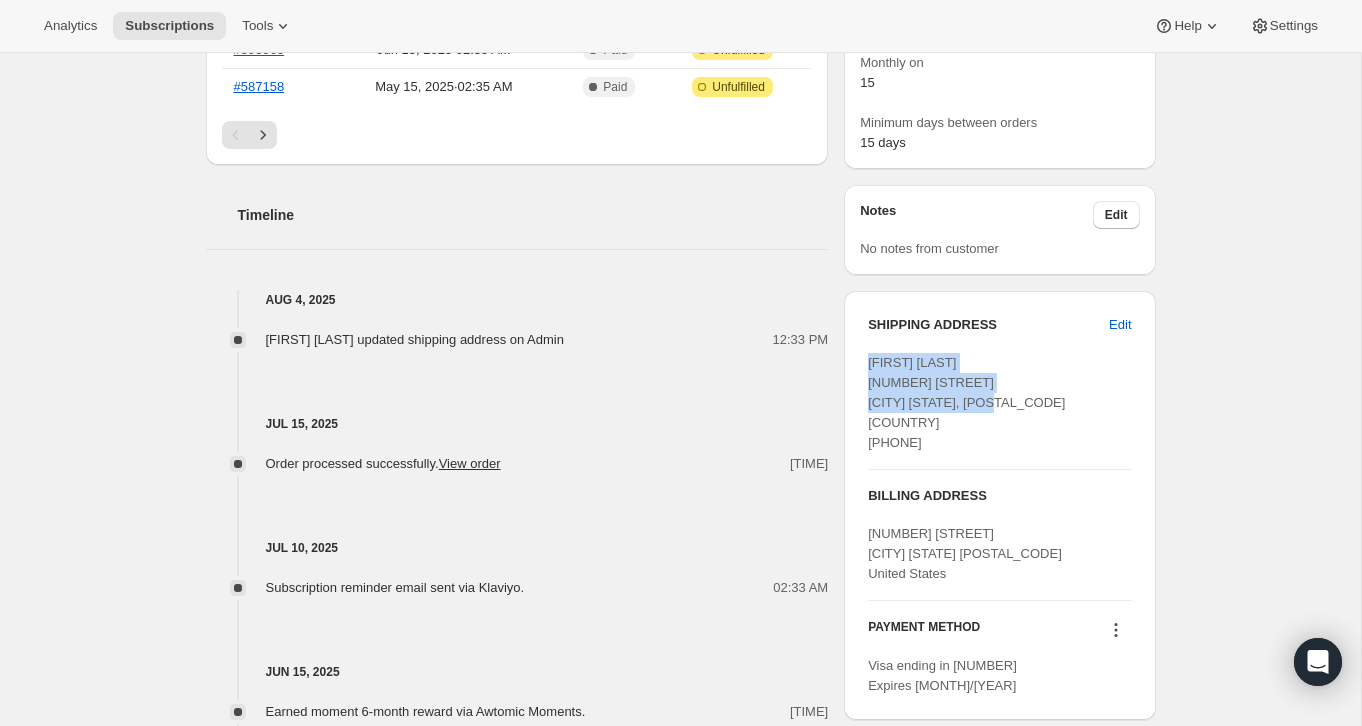 drag, startPoint x: 1008, startPoint y: 406, endPoint x: 865, endPoint y: 366, distance: 148.48906 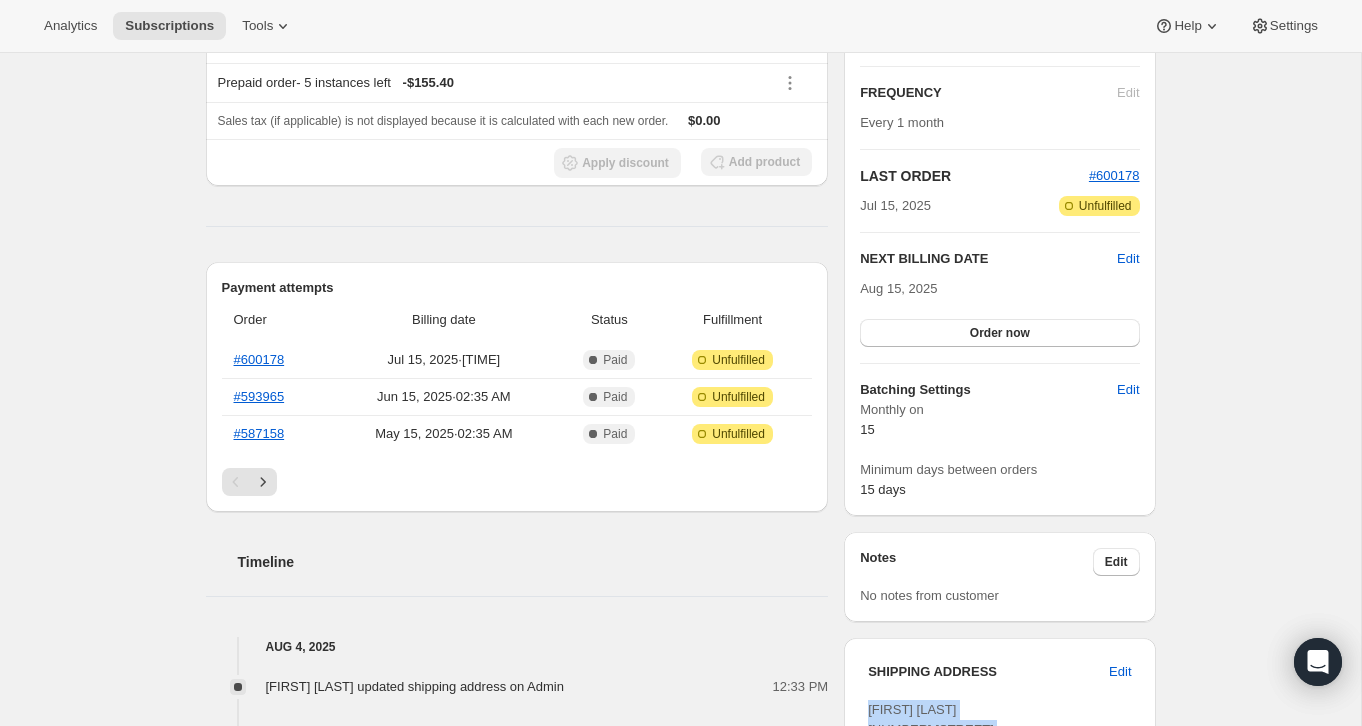 scroll, scrollTop: 0, scrollLeft: 0, axis: both 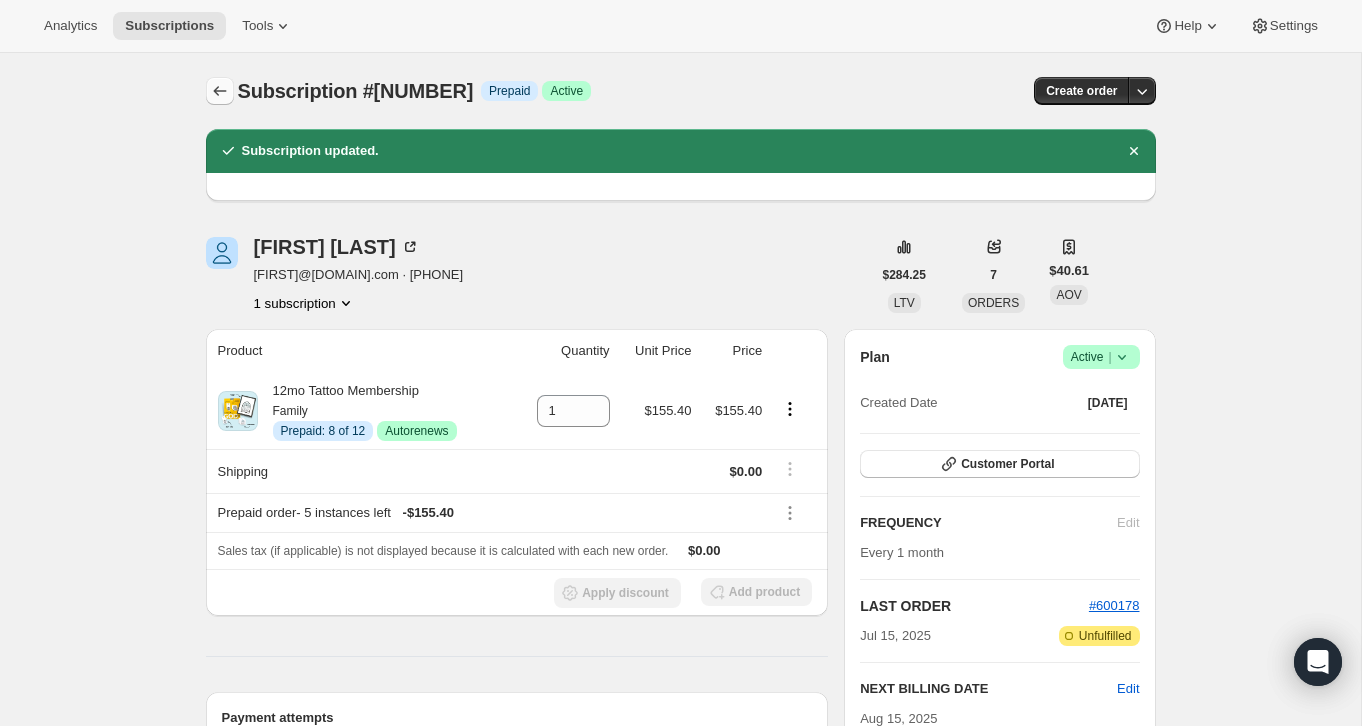 click at bounding box center (220, 91) 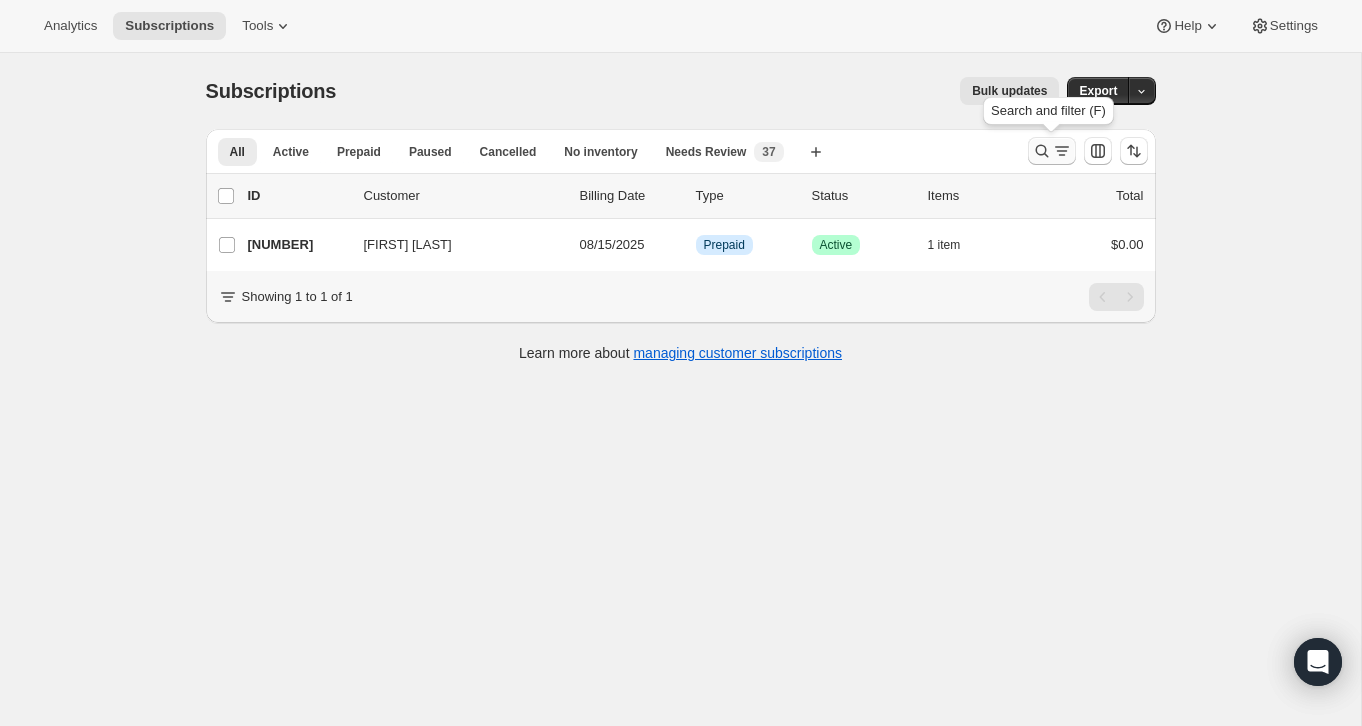 click 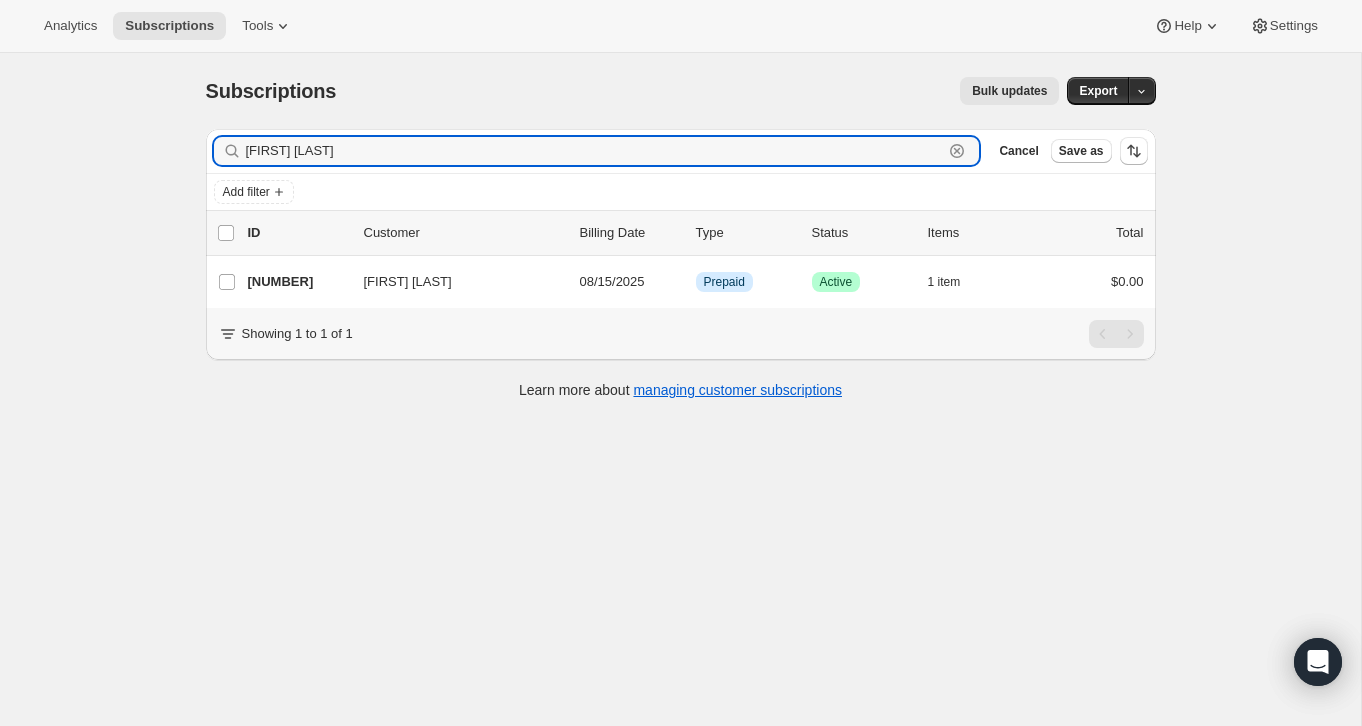 click 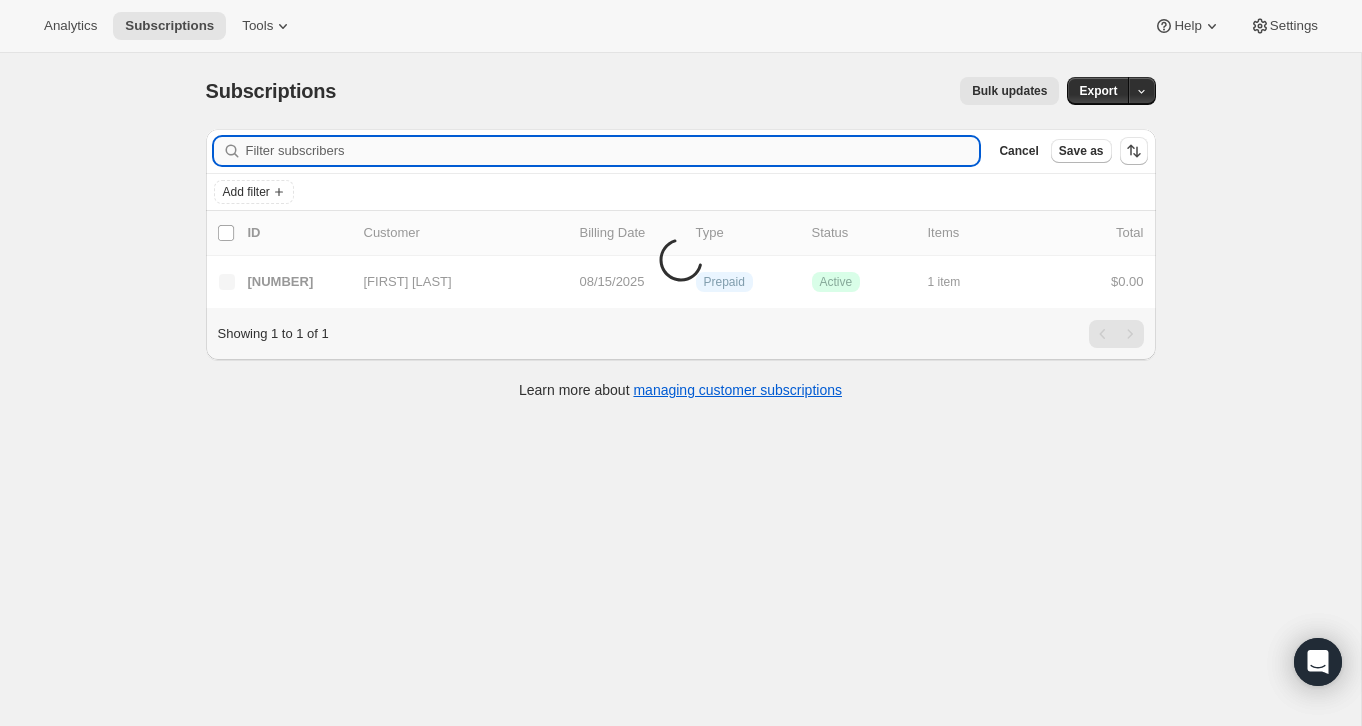 paste on "[PHONE]" 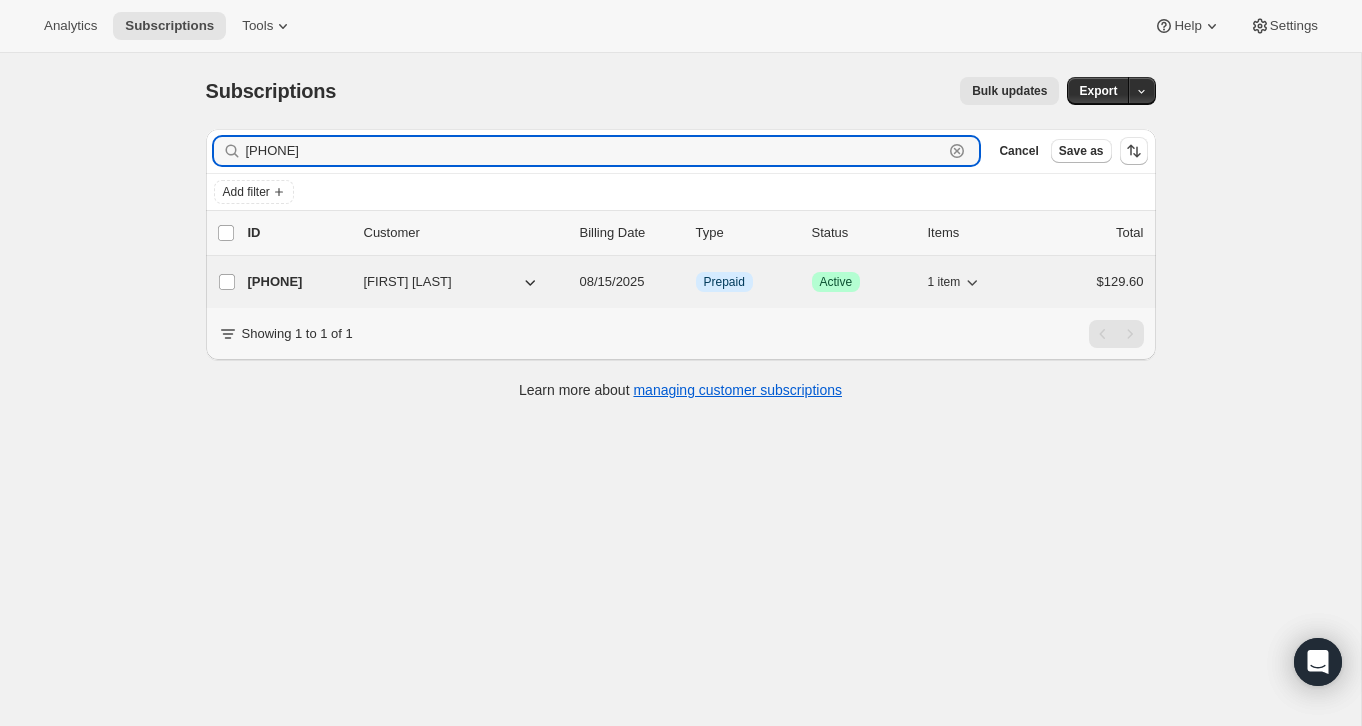 type on "[PHONE]" 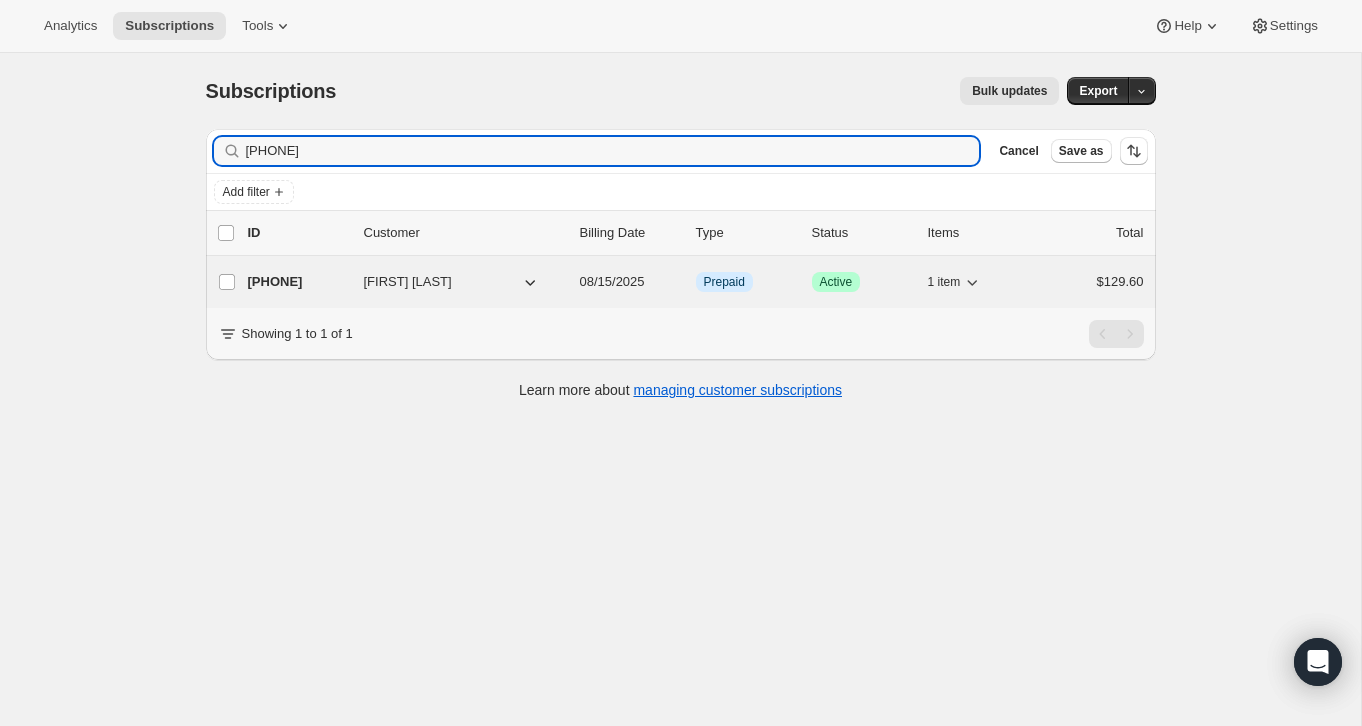 click on "$129.60" at bounding box center [1094, 282] 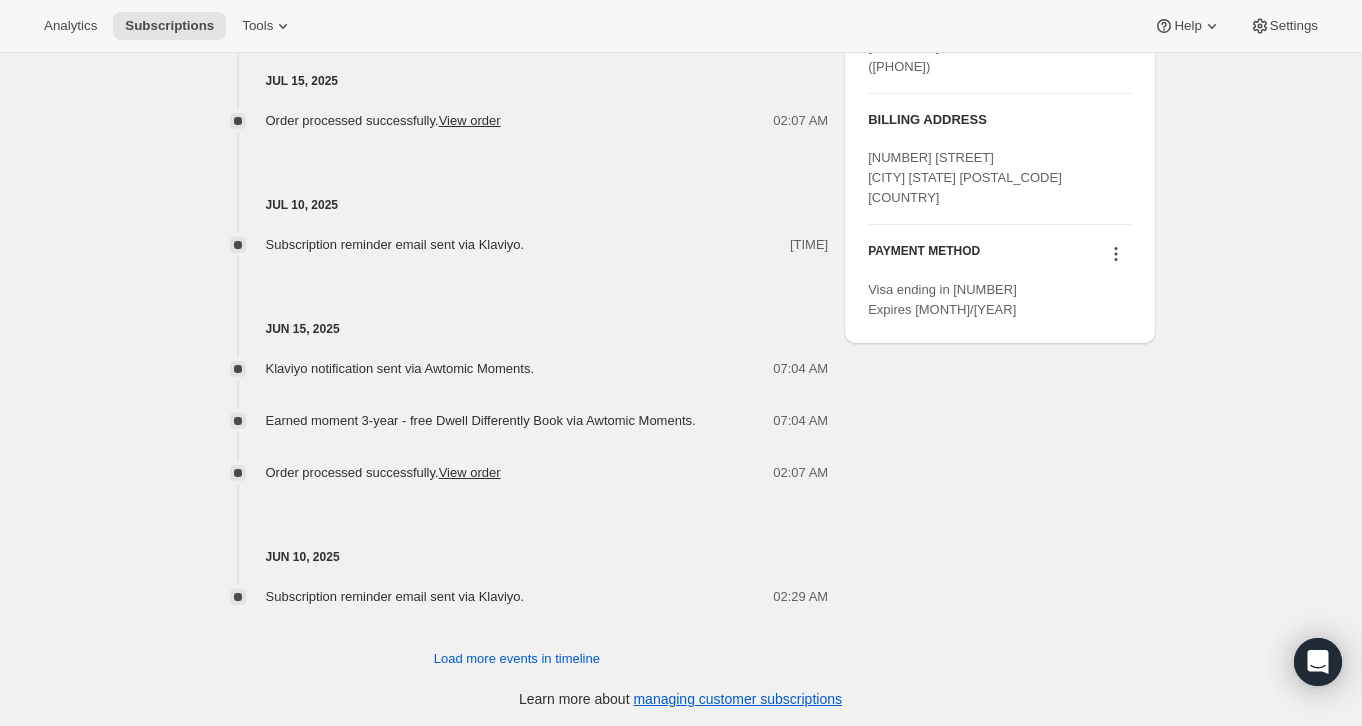 scroll, scrollTop: 1083, scrollLeft: 0, axis: vertical 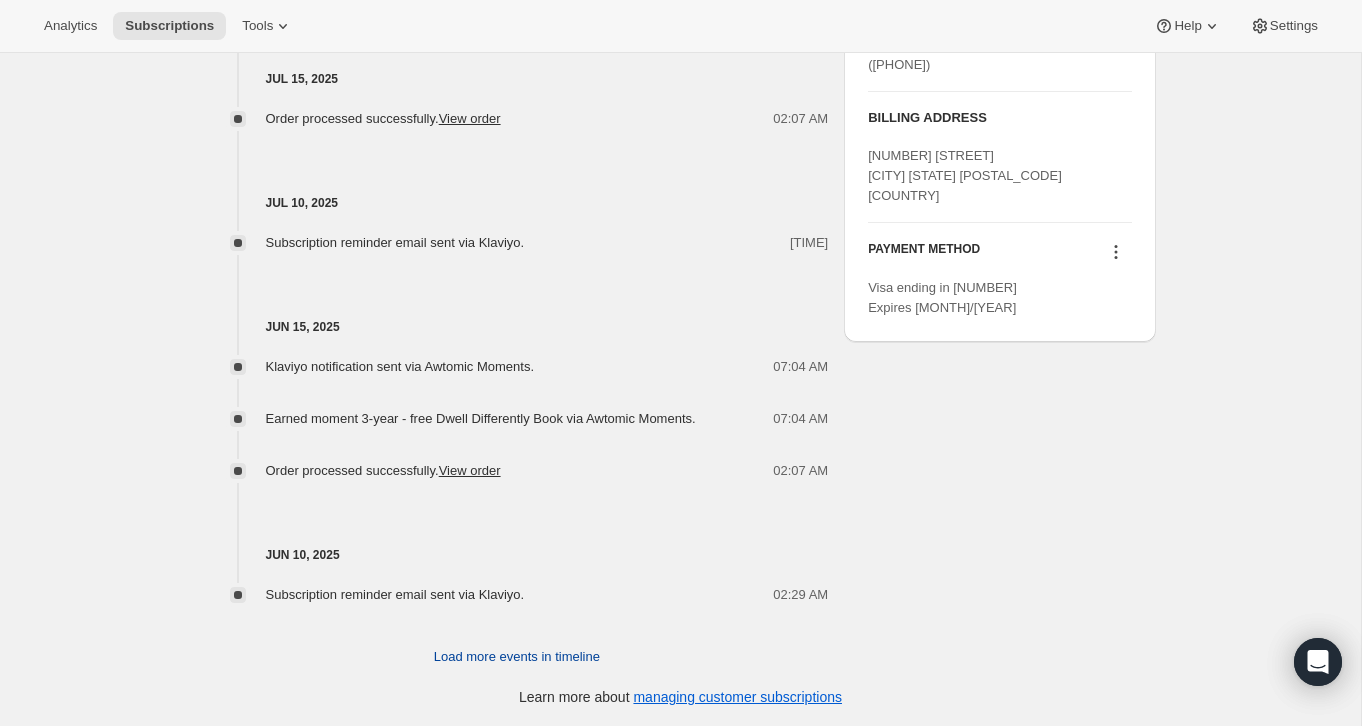 click on "Load more events in timeline" at bounding box center (517, 657) 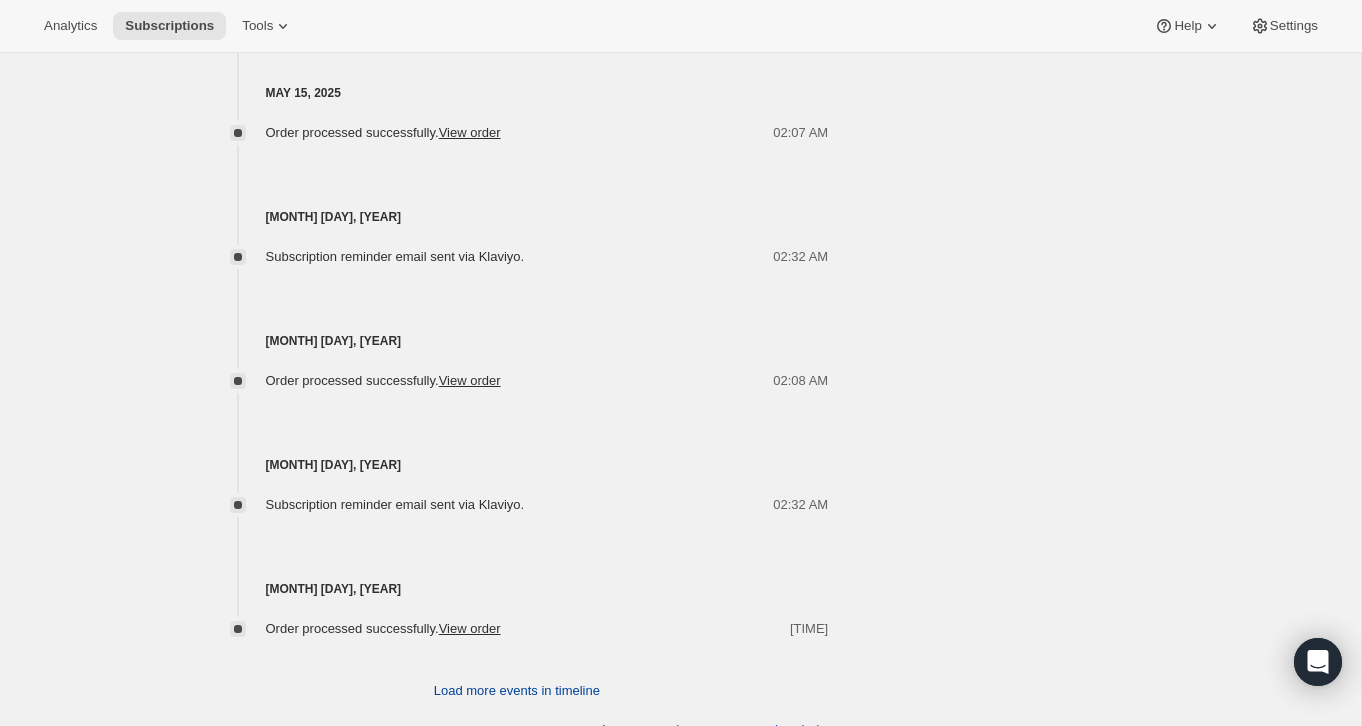 scroll, scrollTop: 1703, scrollLeft: 0, axis: vertical 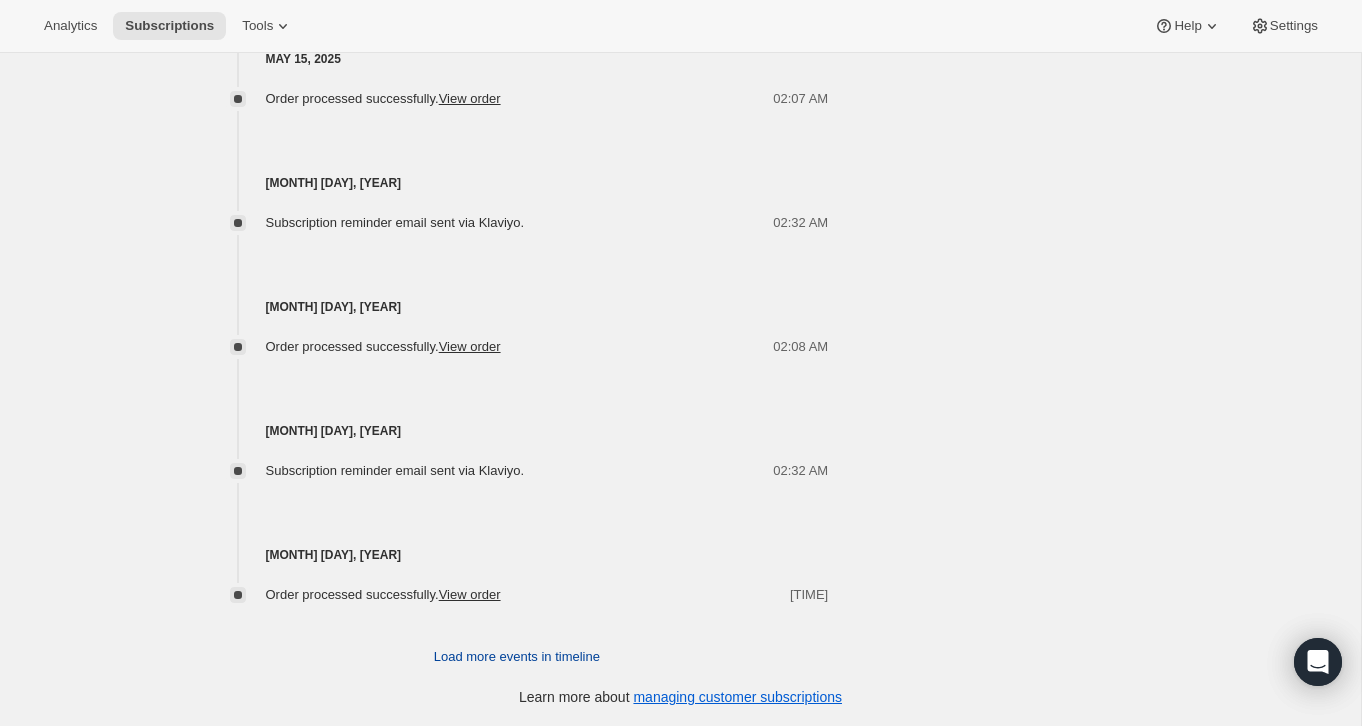 click on "Load more events in timeline" at bounding box center [517, 657] 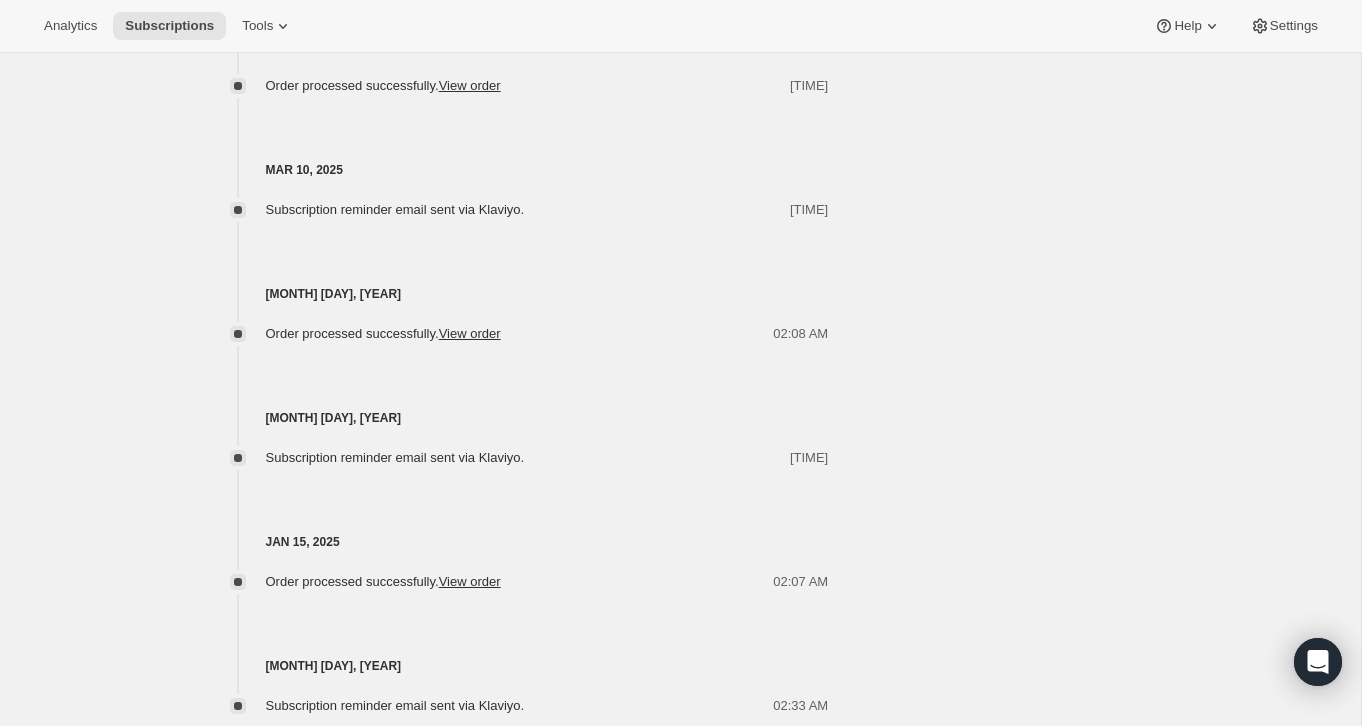 scroll, scrollTop: 2323, scrollLeft: 0, axis: vertical 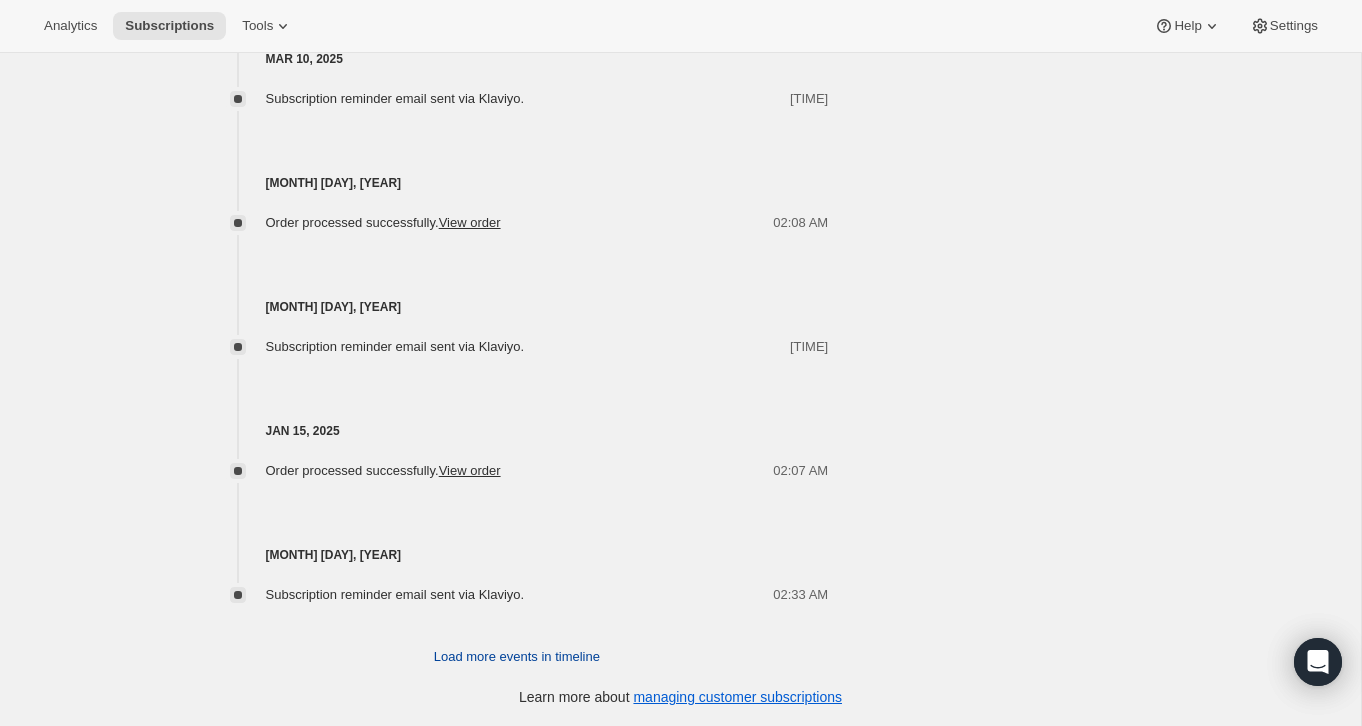 click on "Load more events in timeline" at bounding box center [517, 657] 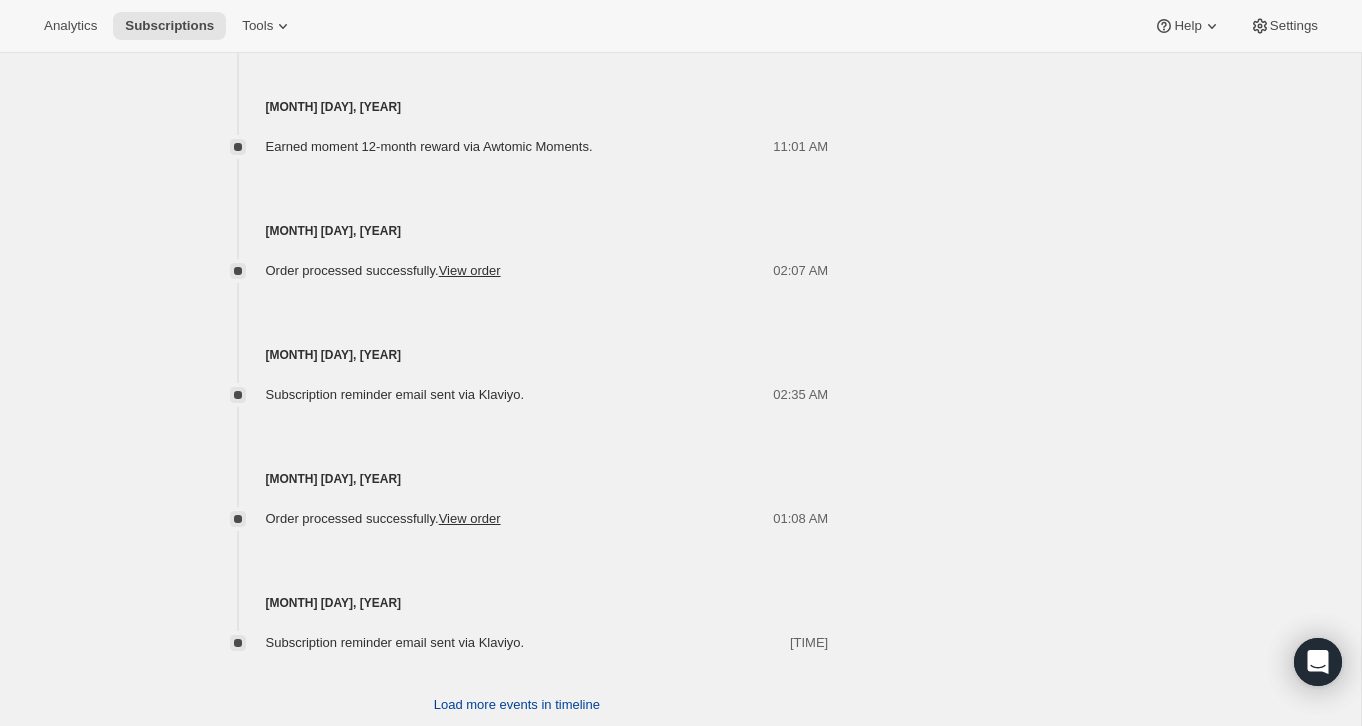 scroll, scrollTop: 2943, scrollLeft: 0, axis: vertical 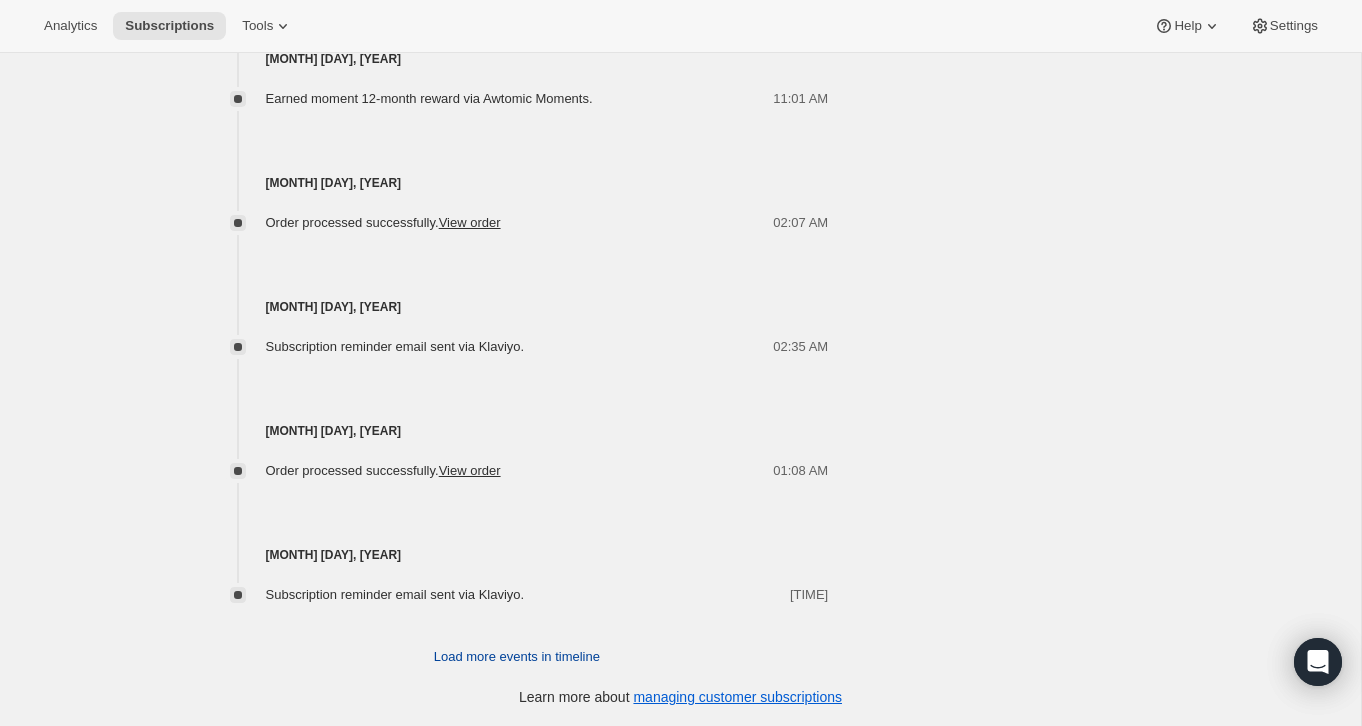 click on "Load more events in timeline" at bounding box center [517, 657] 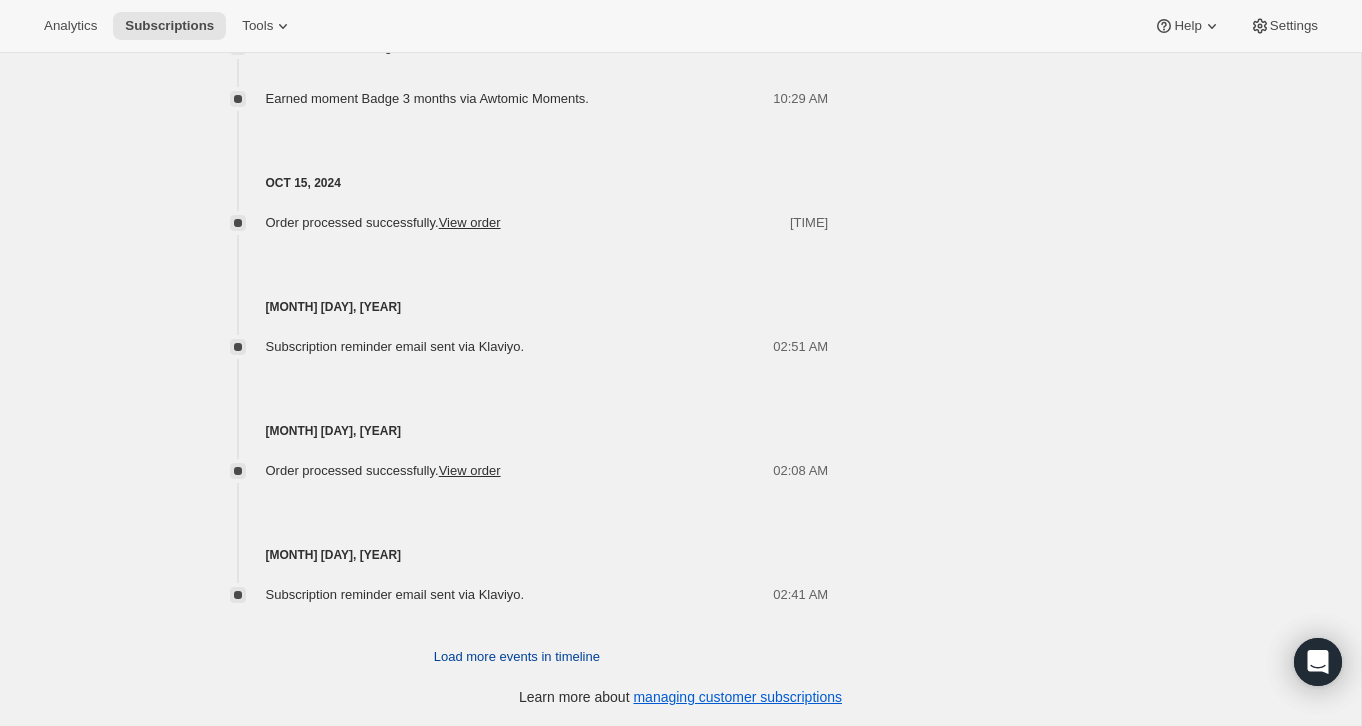 click on "Load more events in timeline" at bounding box center (517, 657) 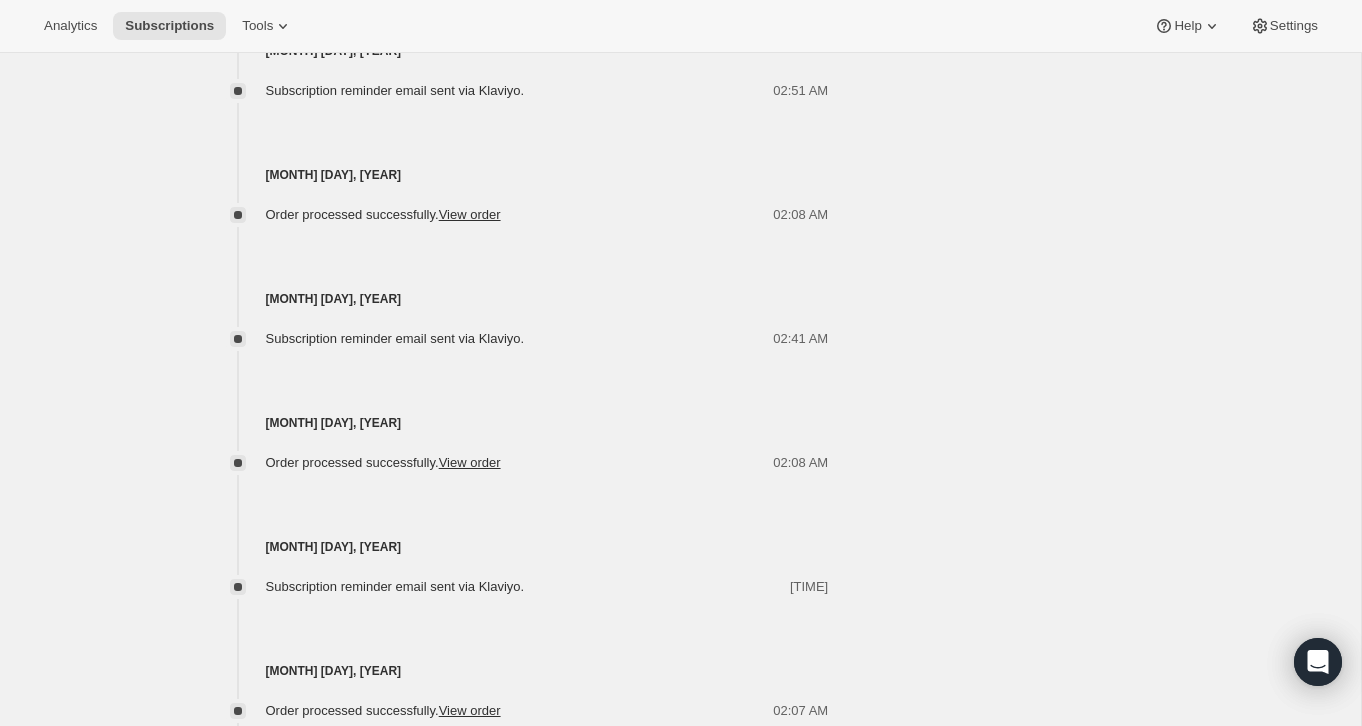 scroll, scrollTop: 4671, scrollLeft: 0, axis: vertical 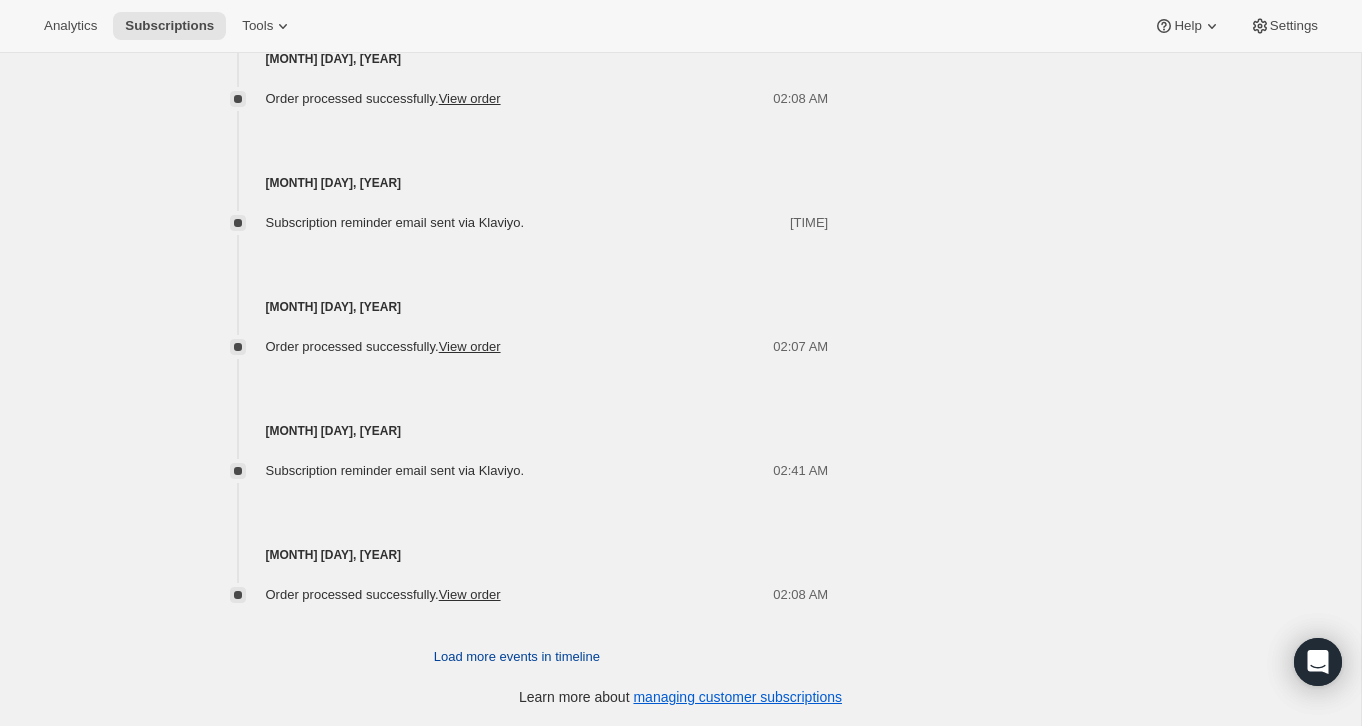 click on "Load more events in timeline" at bounding box center (517, 657) 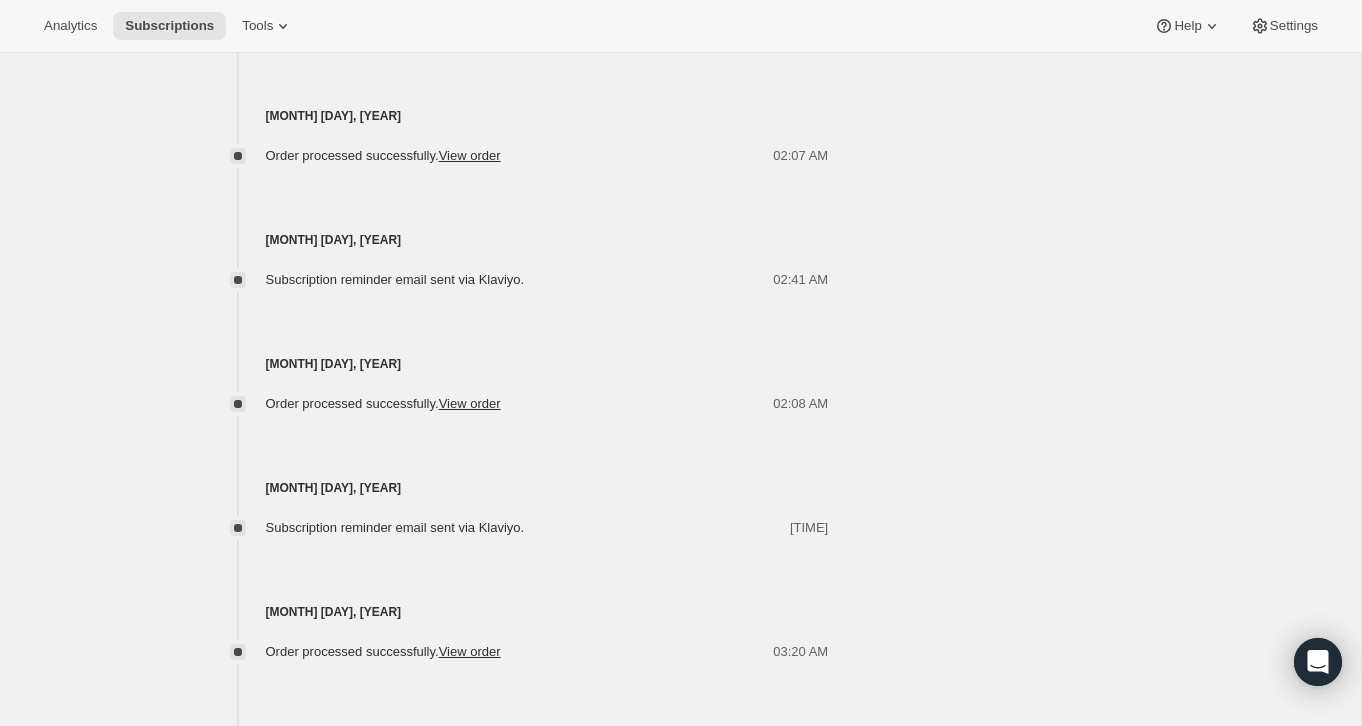 scroll, scrollTop: 5291, scrollLeft: 0, axis: vertical 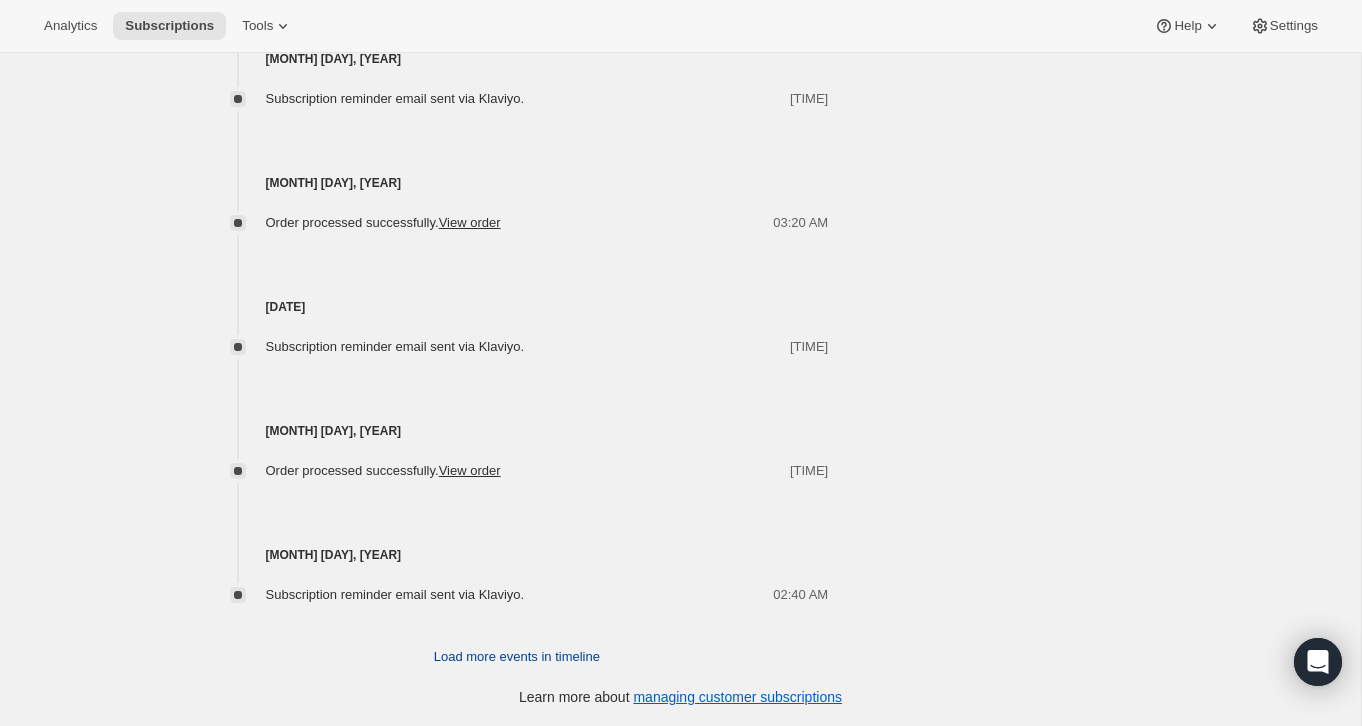 click on "Load more events in timeline" at bounding box center (517, 657) 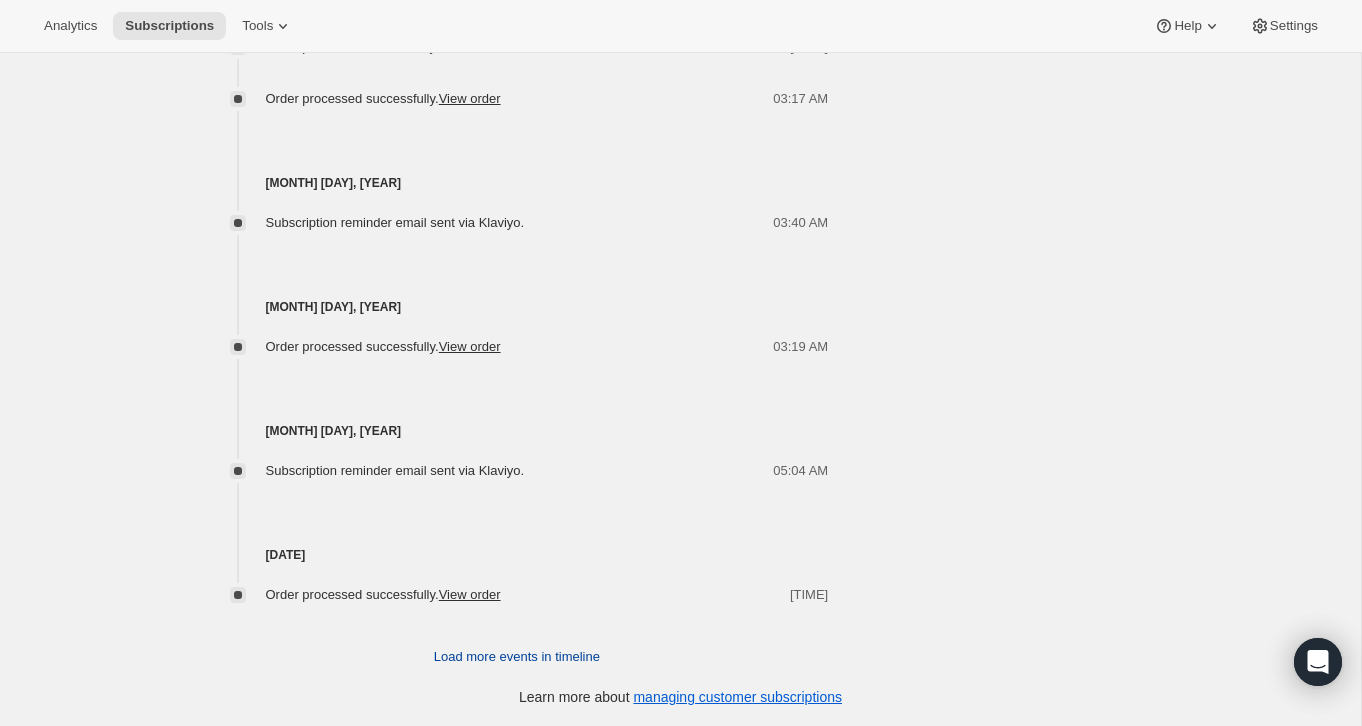 click on "Load more events in timeline" at bounding box center (517, 657) 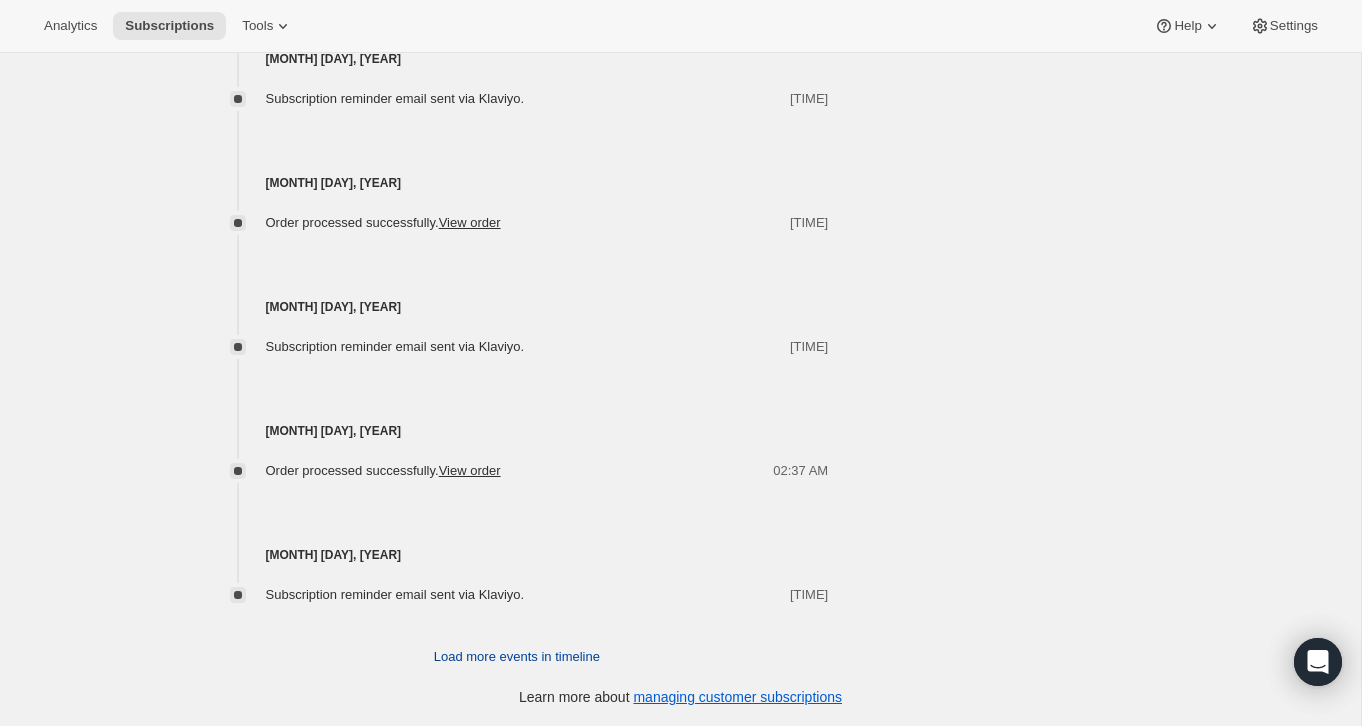 click on "Load more events in timeline" at bounding box center [517, 657] 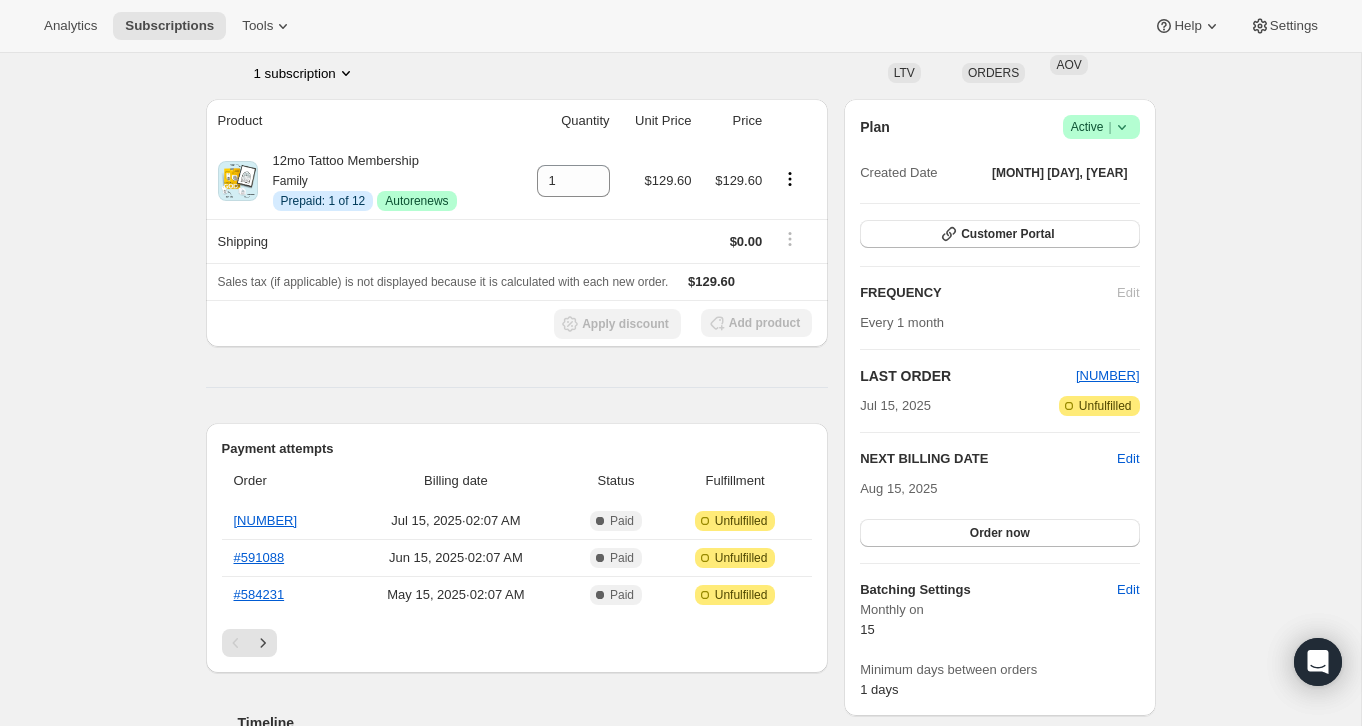 scroll, scrollTop: 143, scrollLeft: 0, axis: vertical 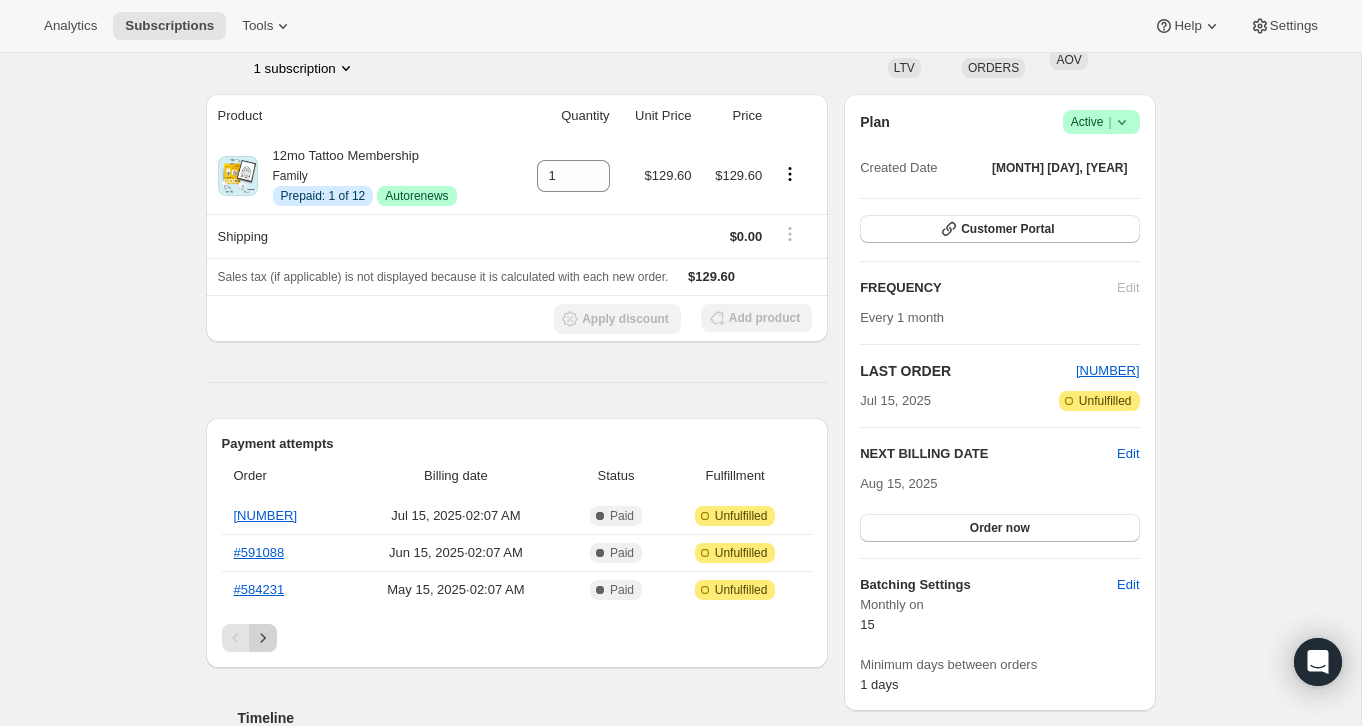 click 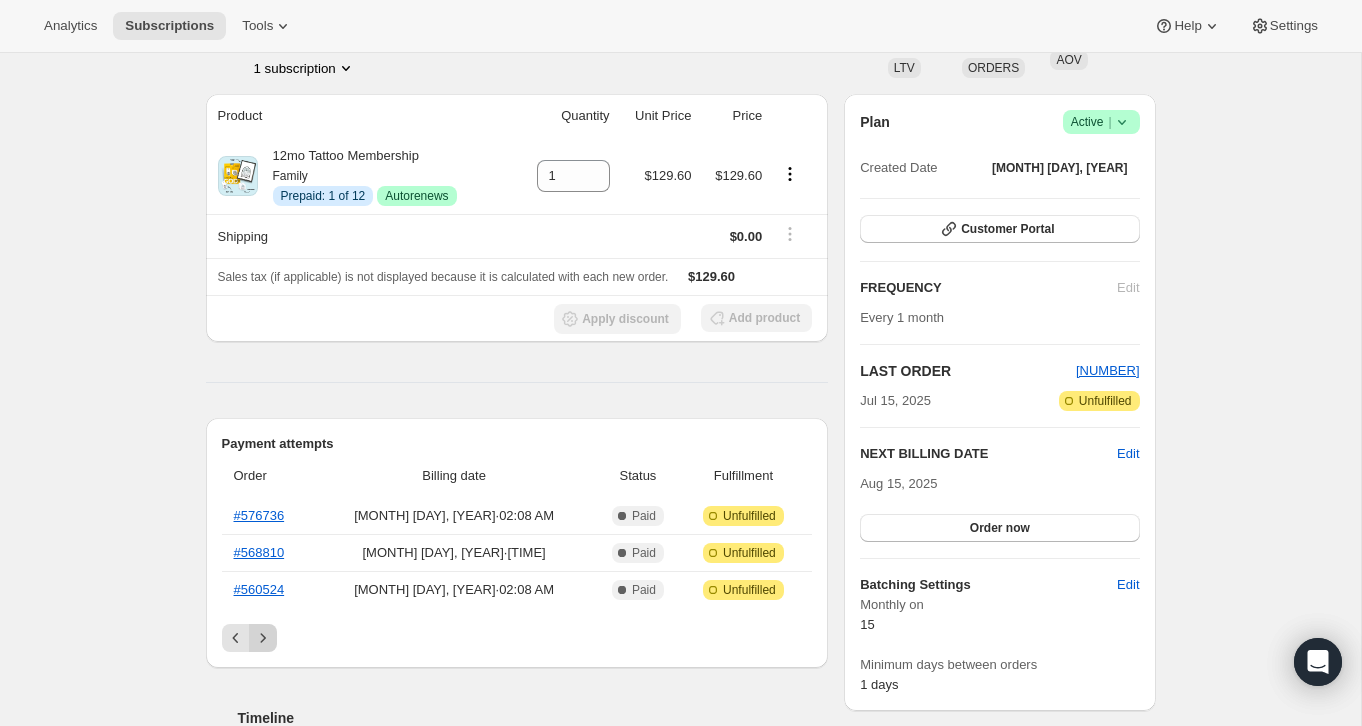 click 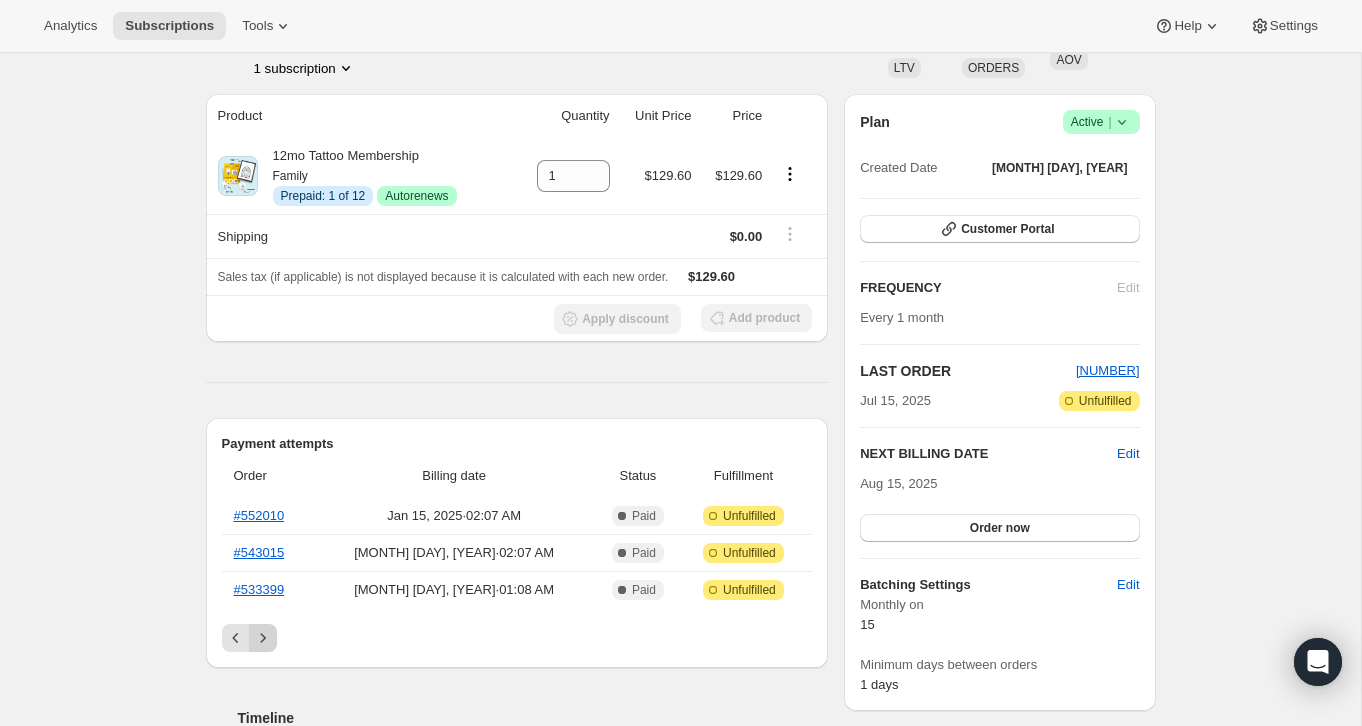 click 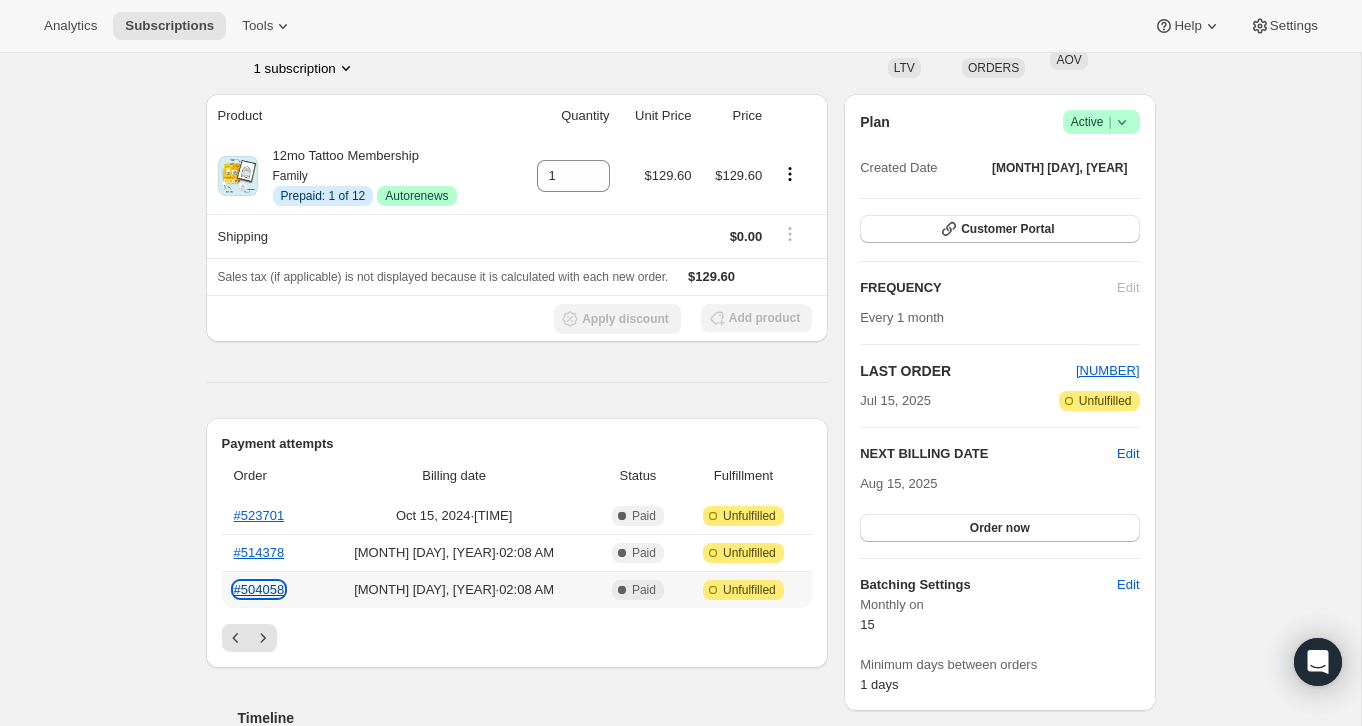 click on "#504058" at bounding box center [259, 589] 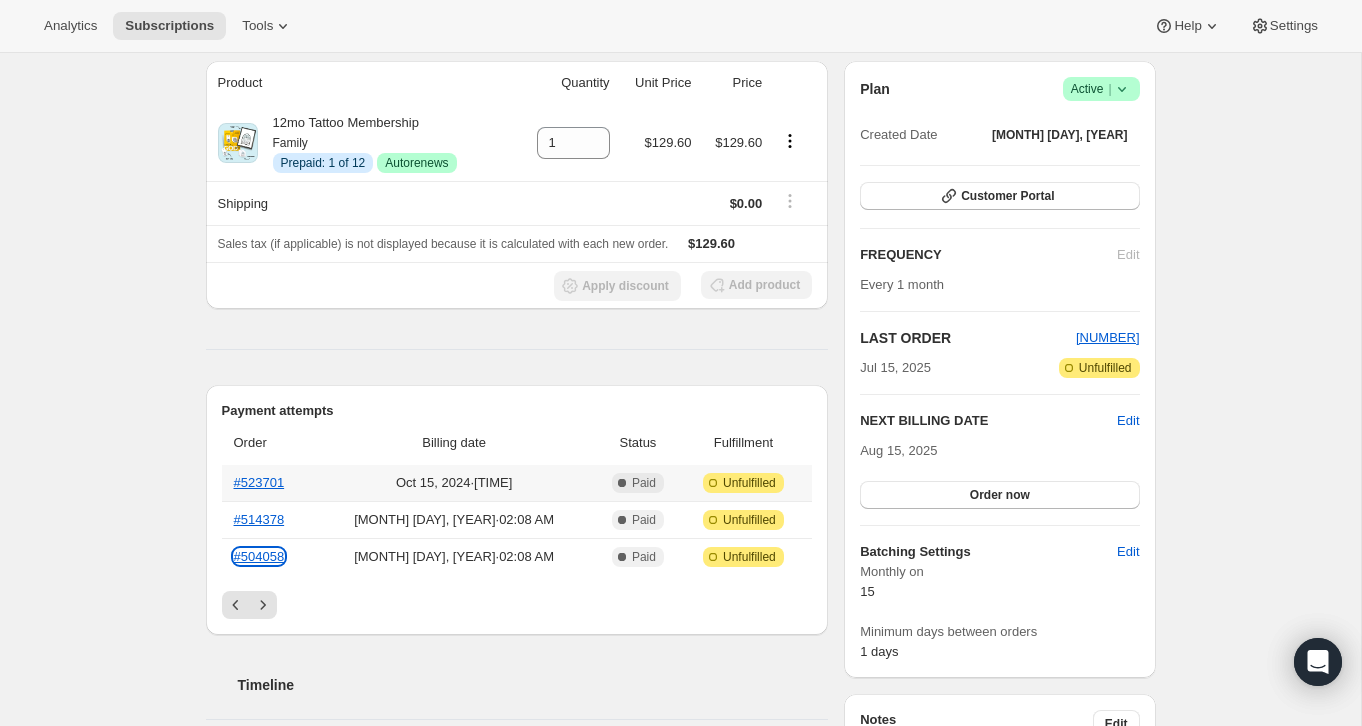 scroll, scrollTop: 188, scrollLeft: 0, axis: vertical 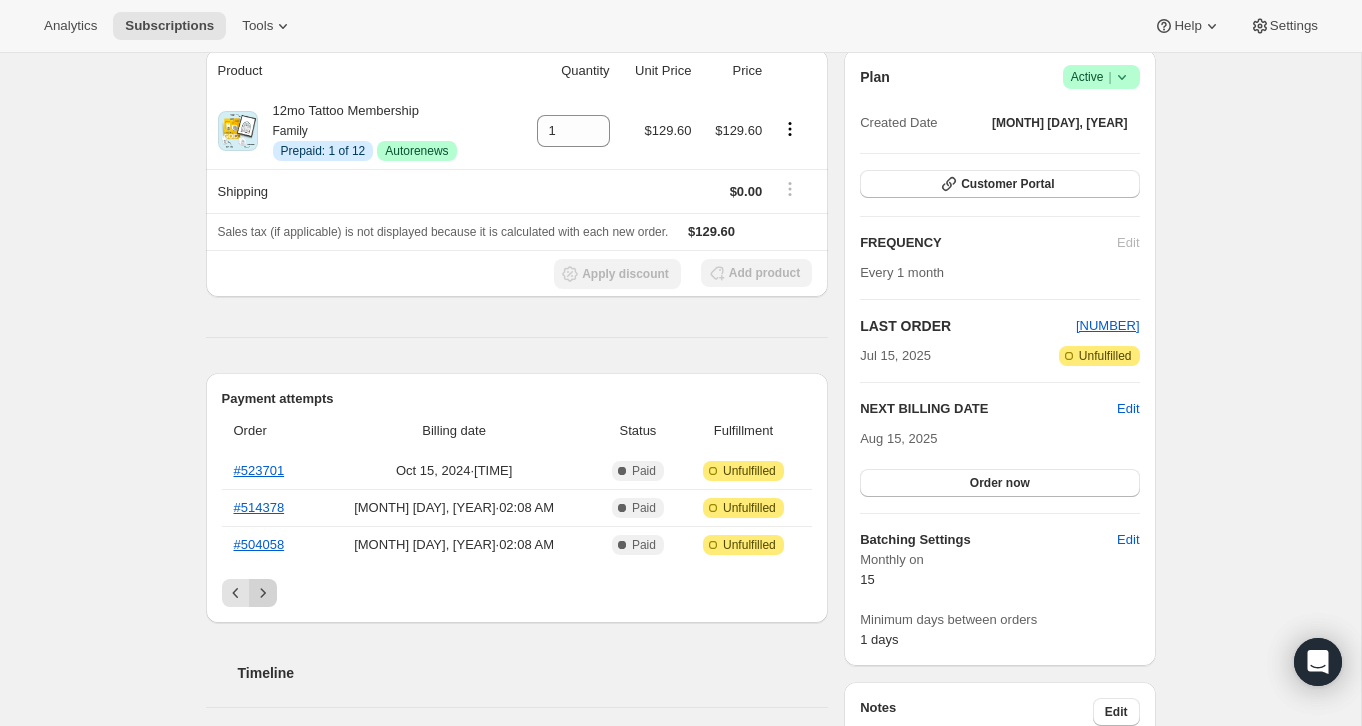 click at bounding box center (263, 593) 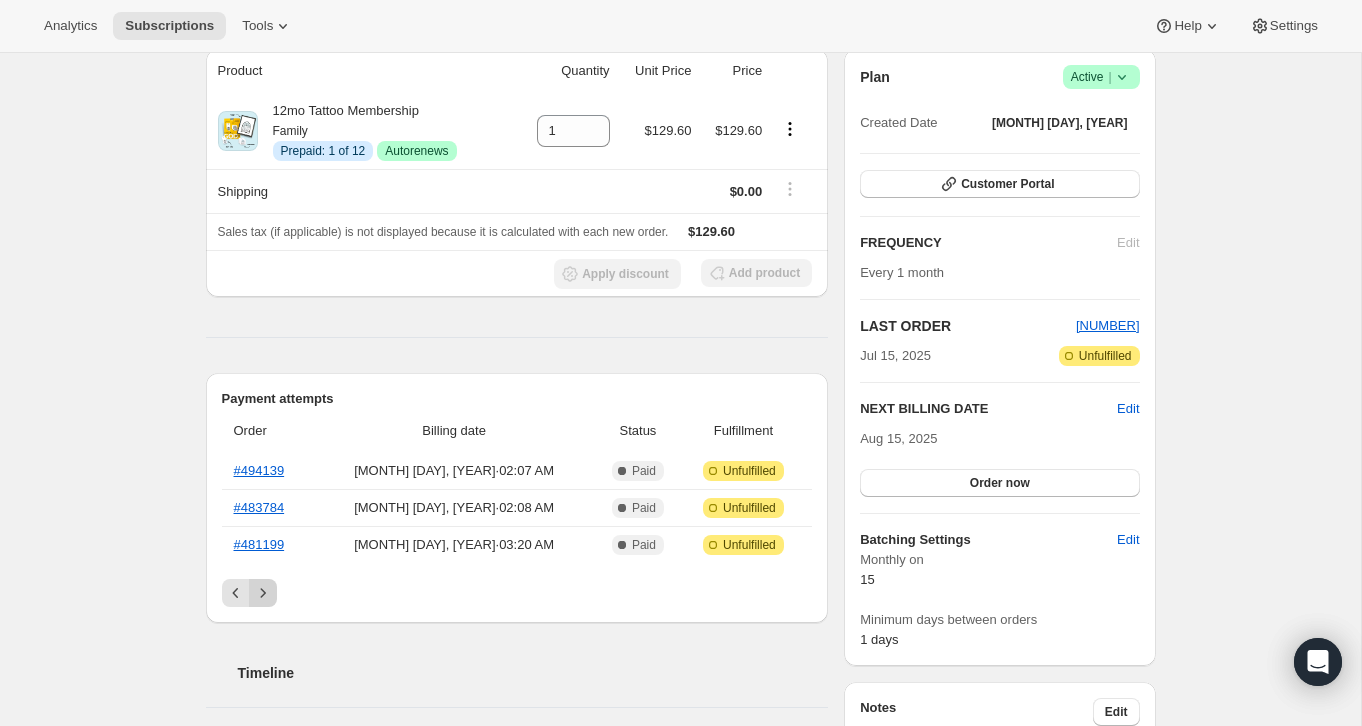 click at bounding box center [263, 593] 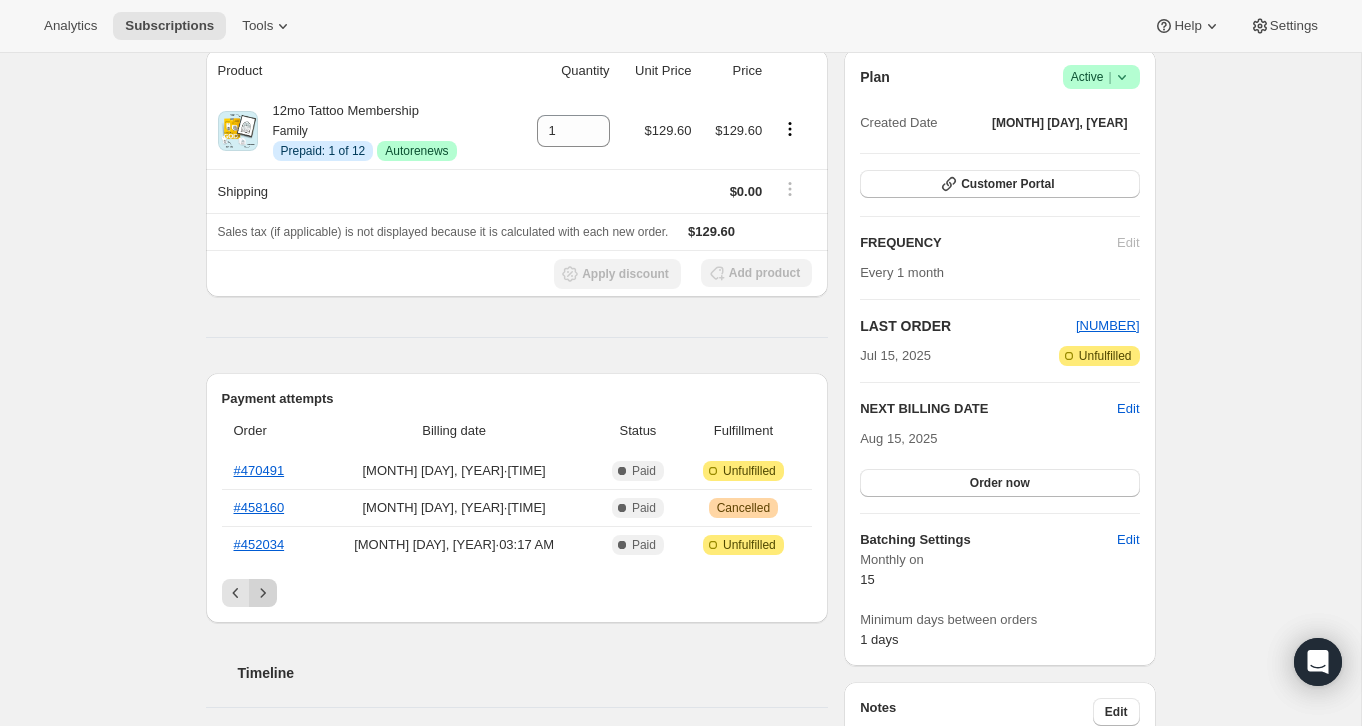 click at bounding box center (263, 593) 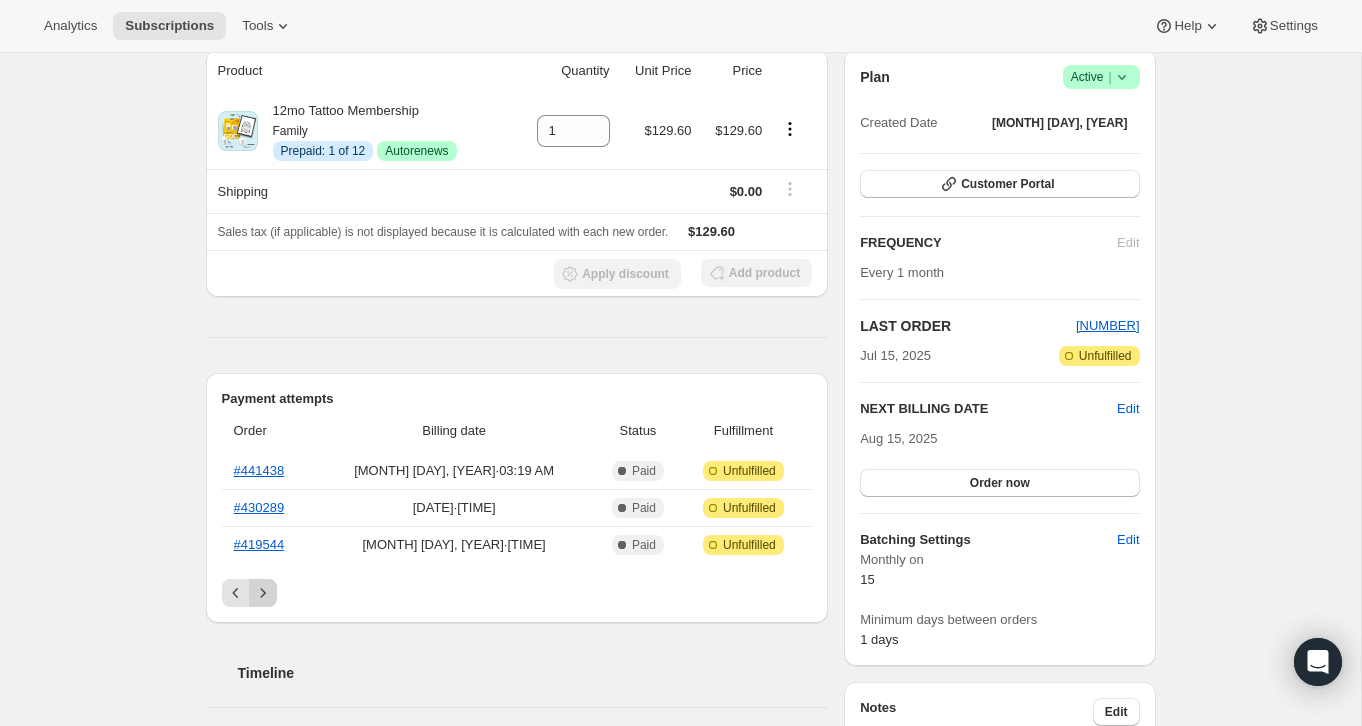 click at bounding box center [263, 593] 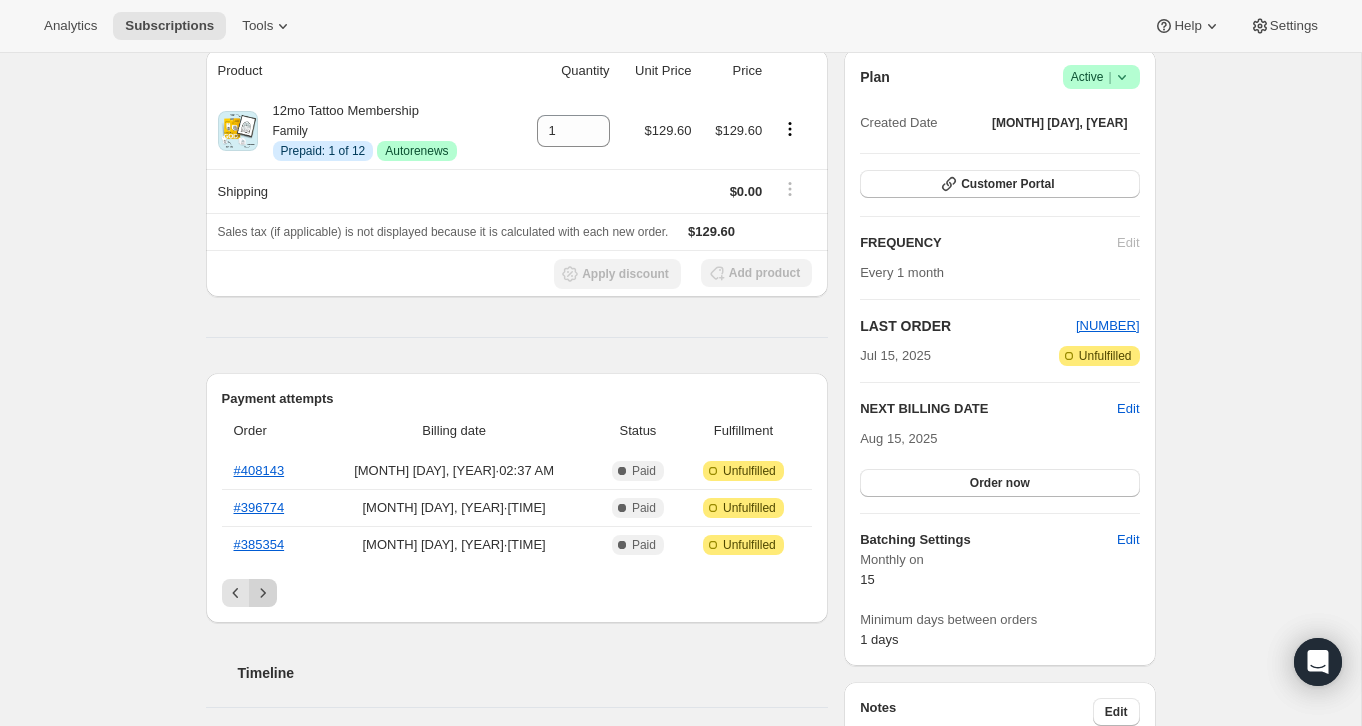 click at bounding box center (263, 593) 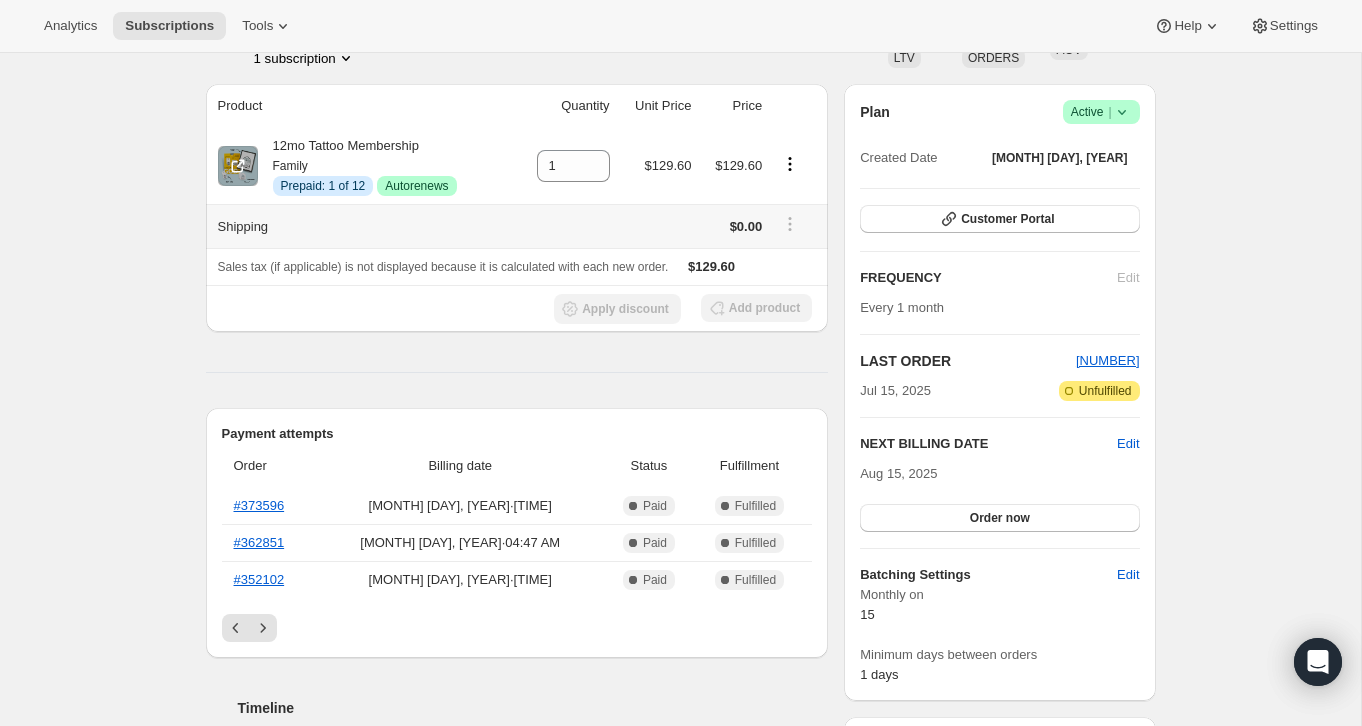 scroll, scrollTop: 129, scrollLeft: 0, axis: vertical 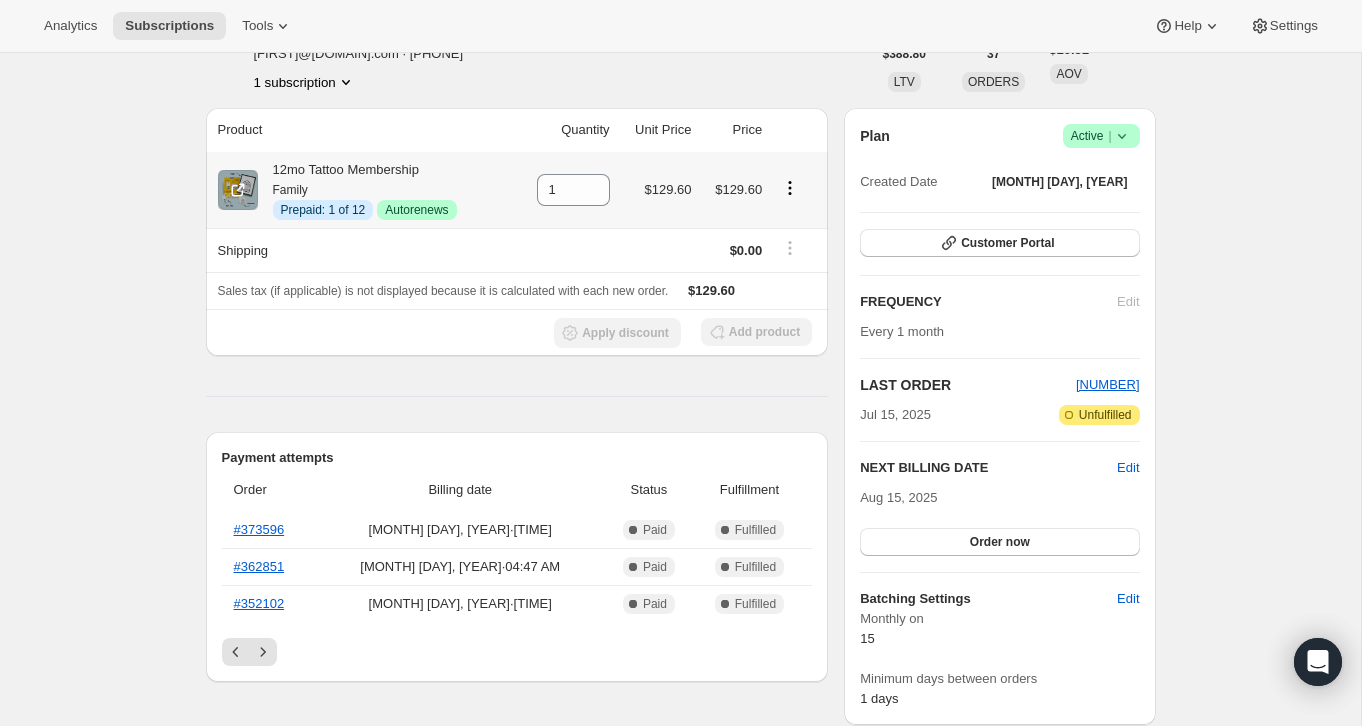 click 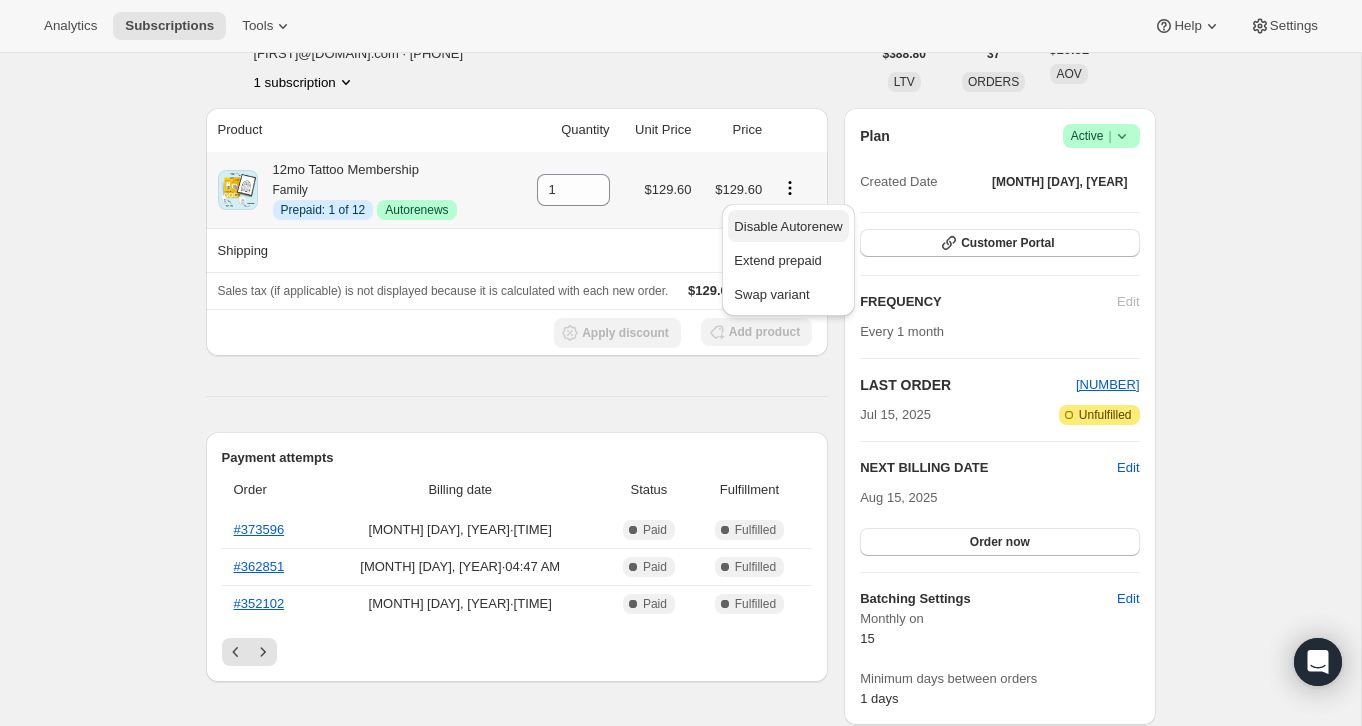 click on "Disable Autorenew" at bounding box center [788, 227] 